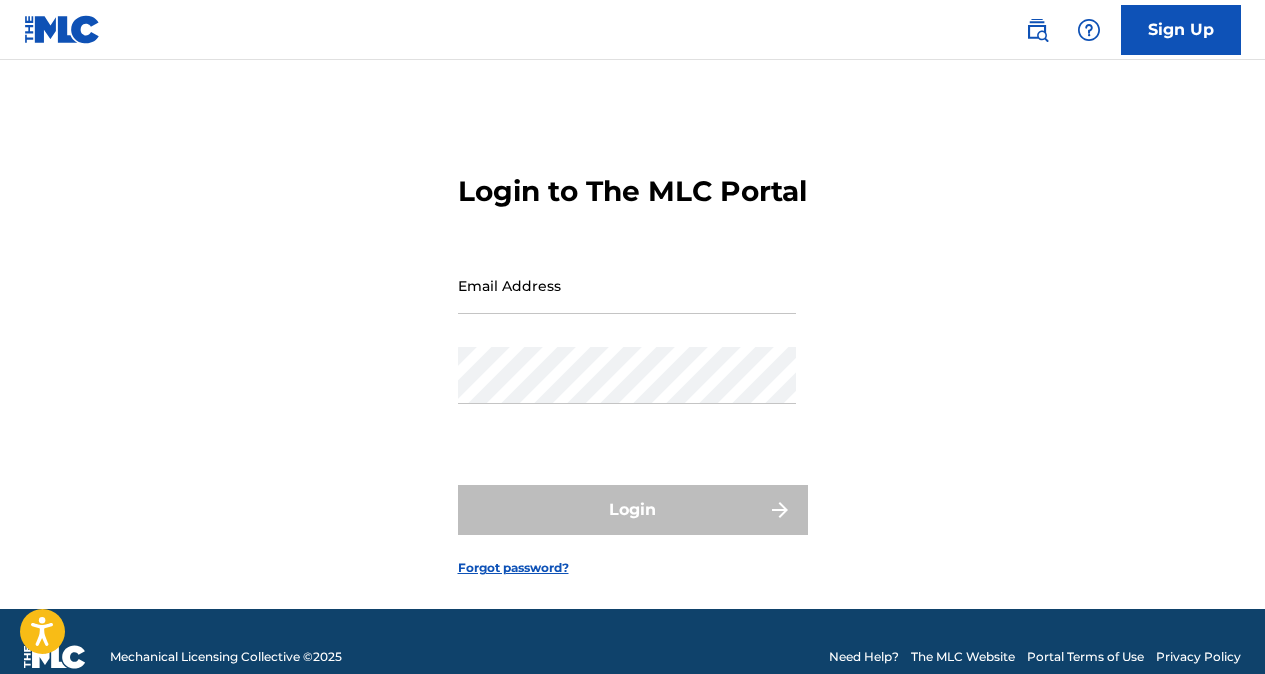 scroll, scrollTop: 0, scrollLeft: 0, axis: both 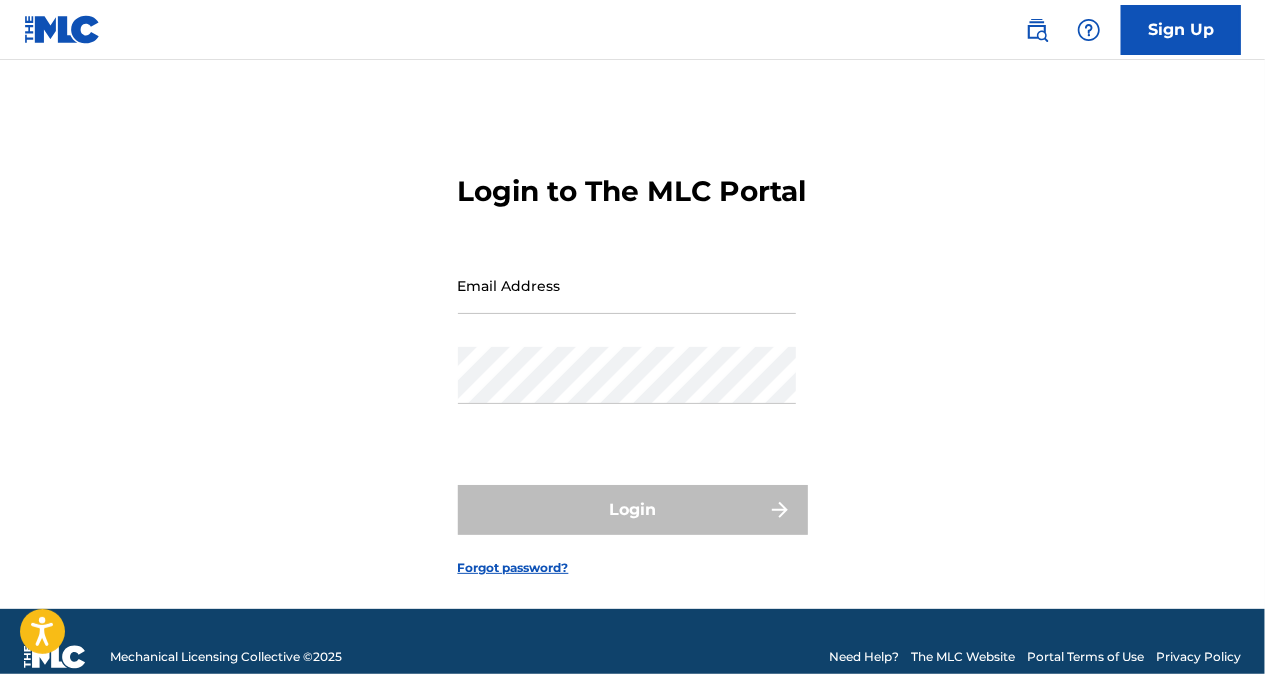 click on "Email Address" at bounding box center (627, 285) 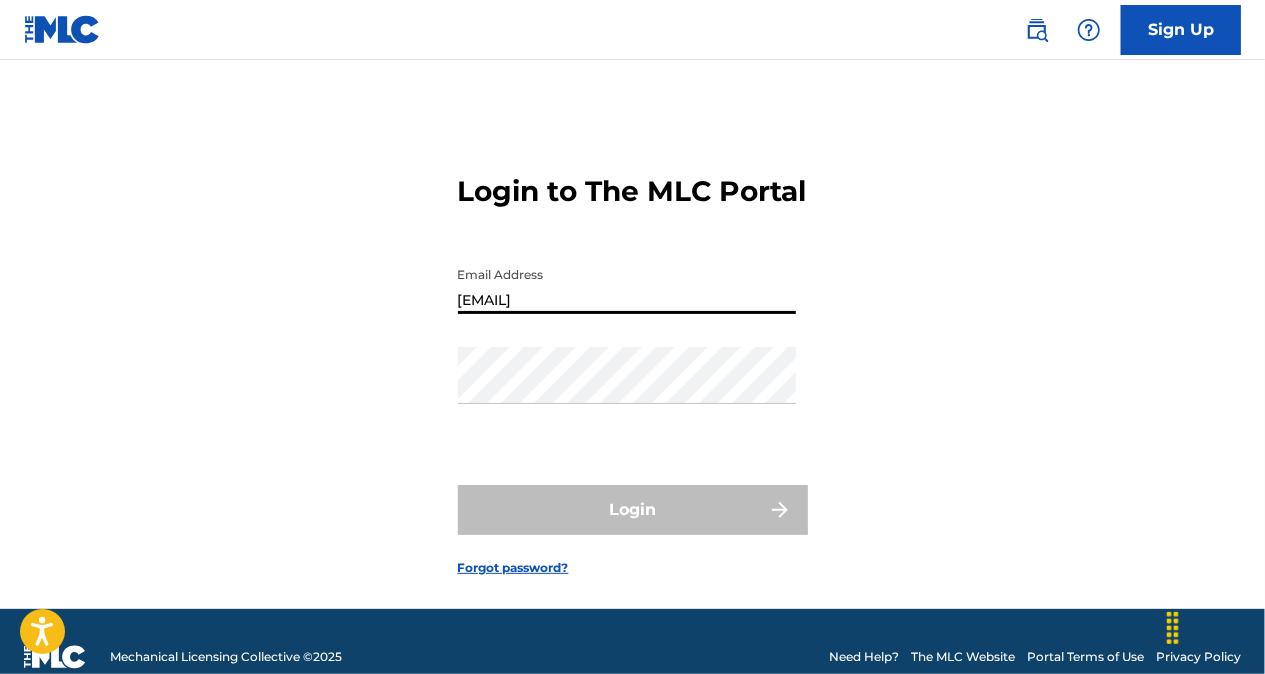 type on "[EMAIL]" 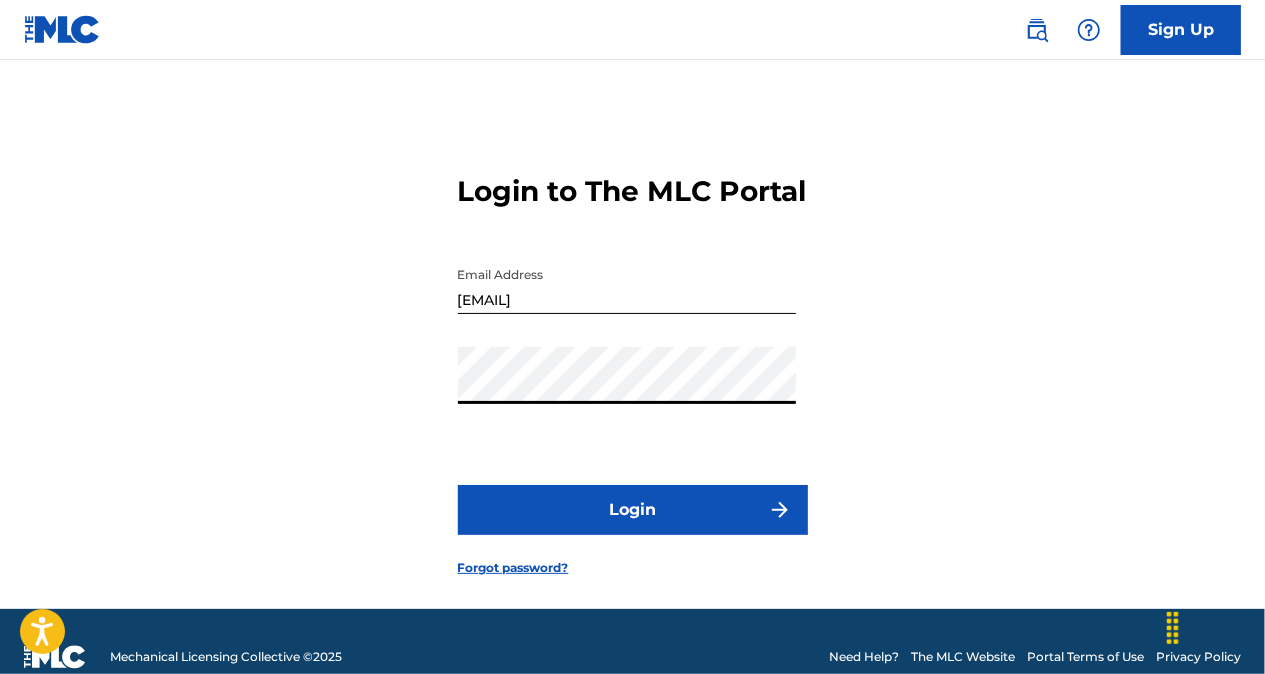 click on "Login" at bounding box center [633, 510] 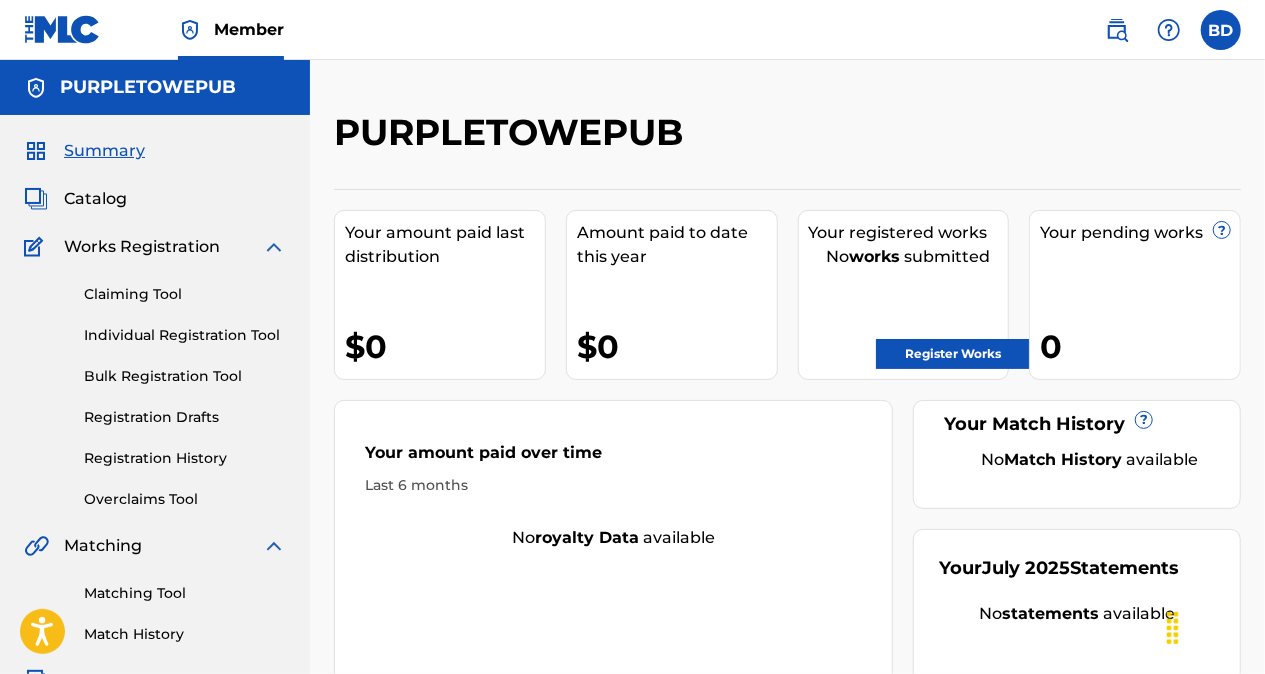 scroll, scrollTop: 0, scrollLeft: 0, axis: both 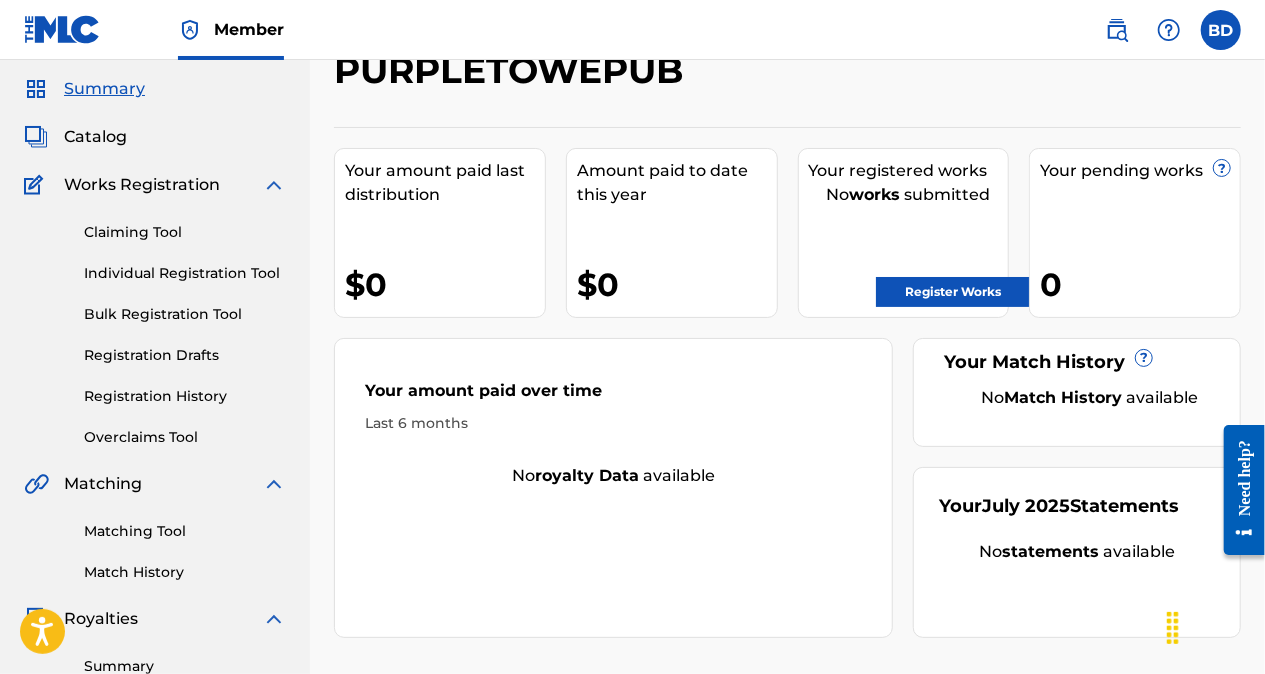 click on "Registration History" at bounding box center (185, 396) 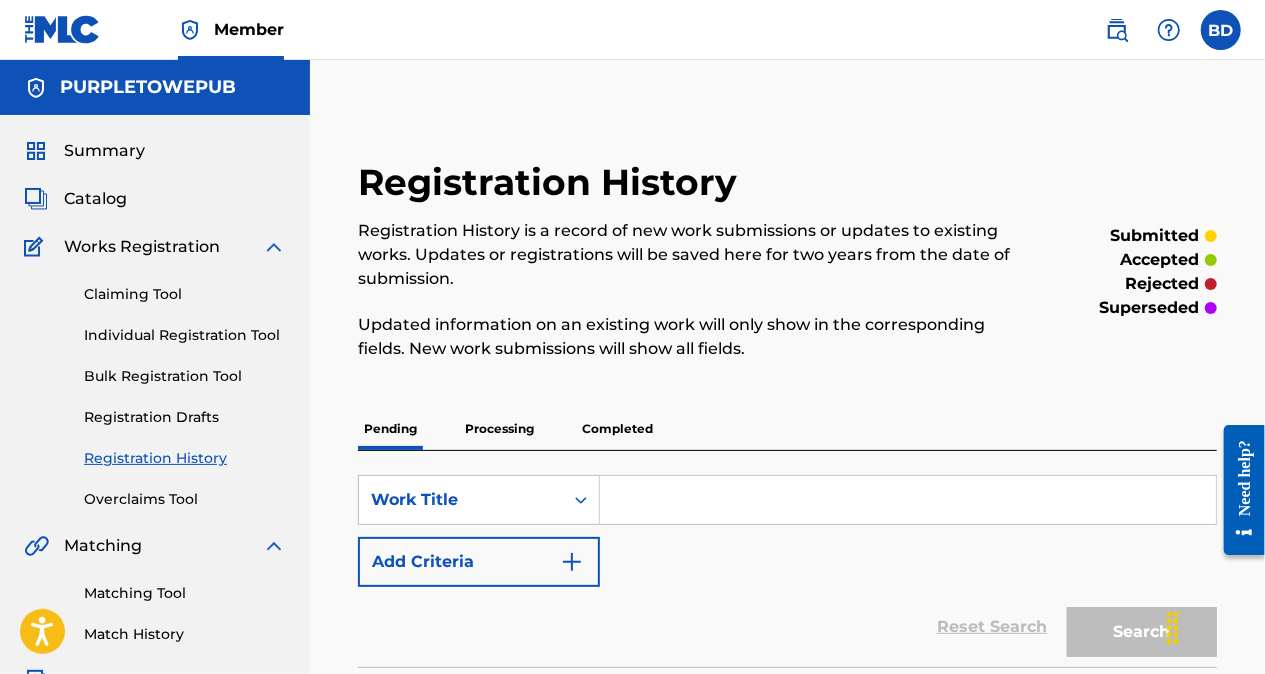 click on "Completed" at bounding box center [617, 429] 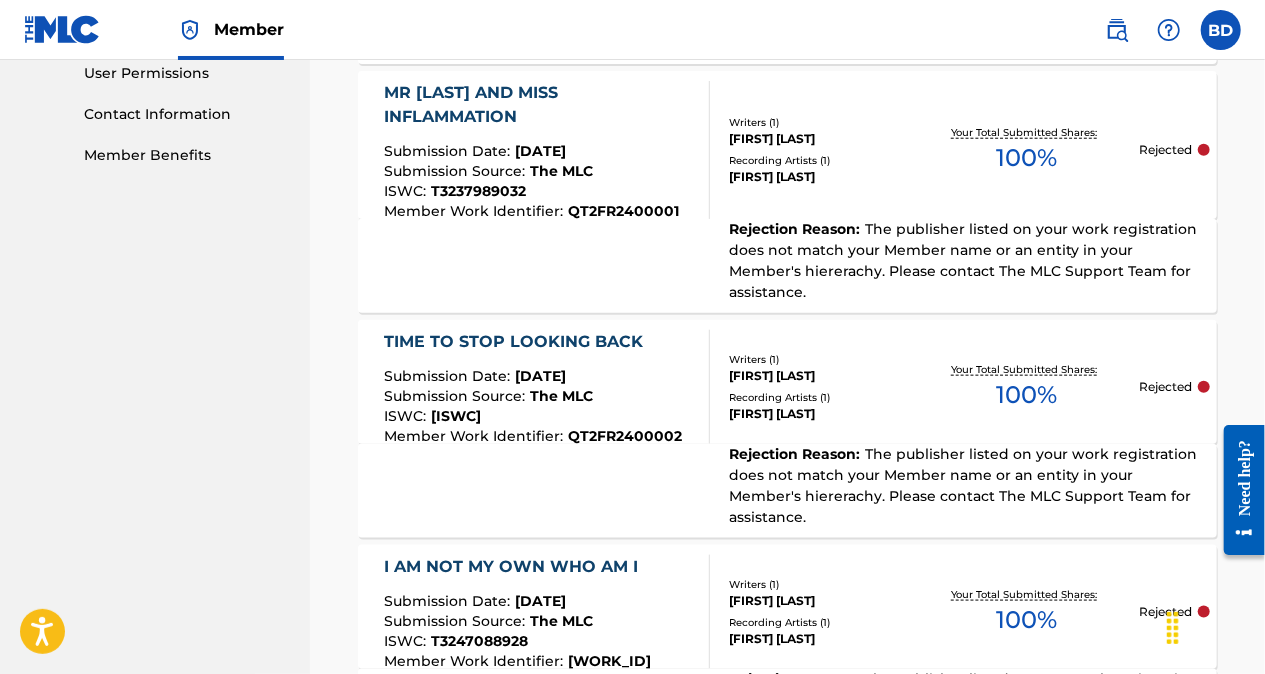 scroll, scrollTop: 953, scrollLeft: 0, axis: vertical 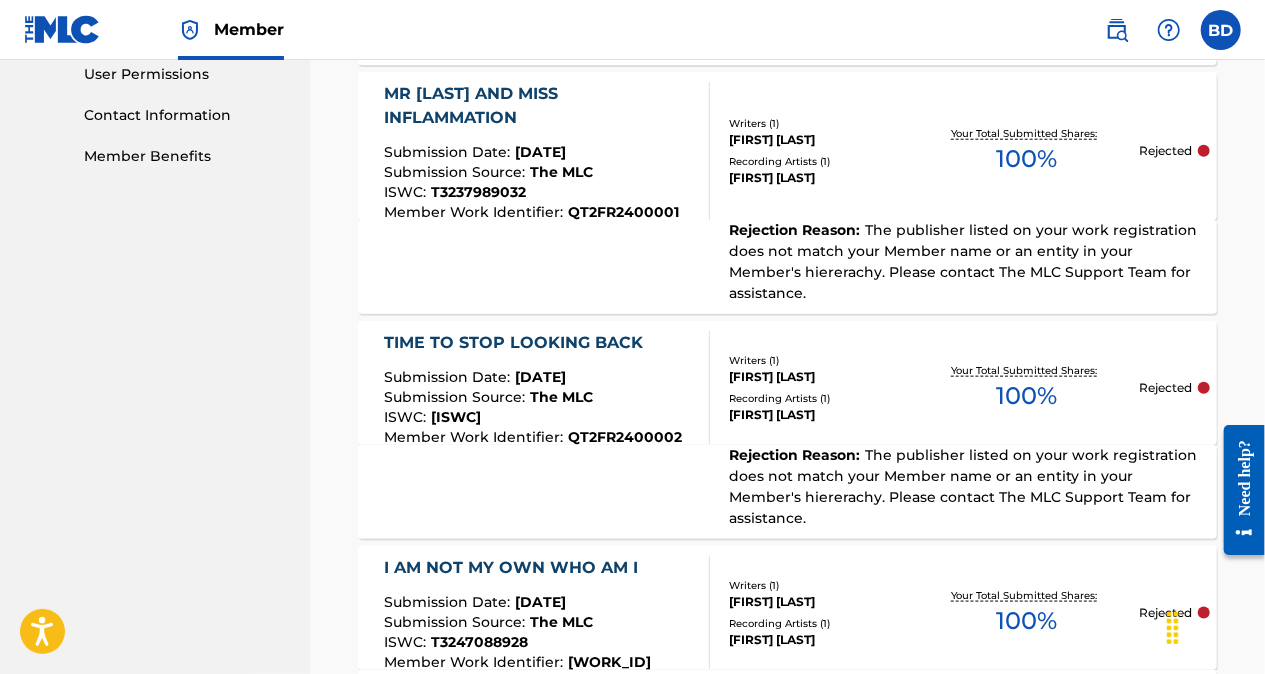 click on "[FIRST] [LAST]" at bounding box center [821, 602] 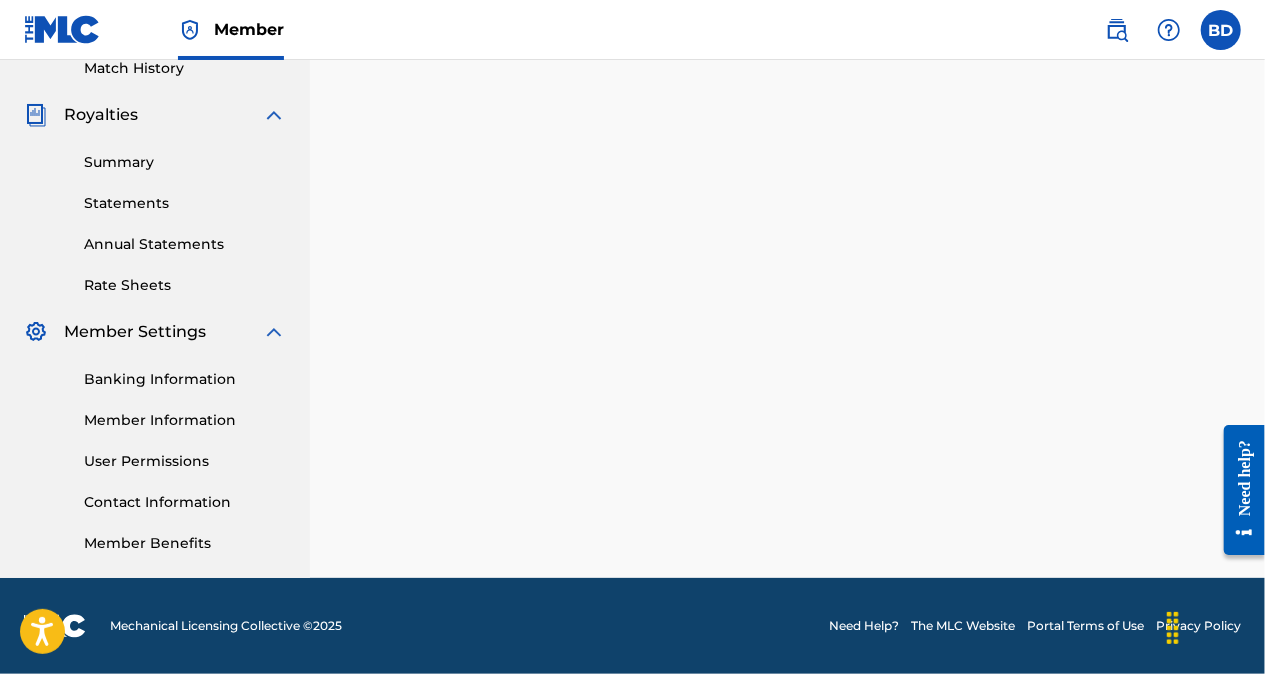 scroll, scrollTop: 0, scrollLeft: 0, axis: both 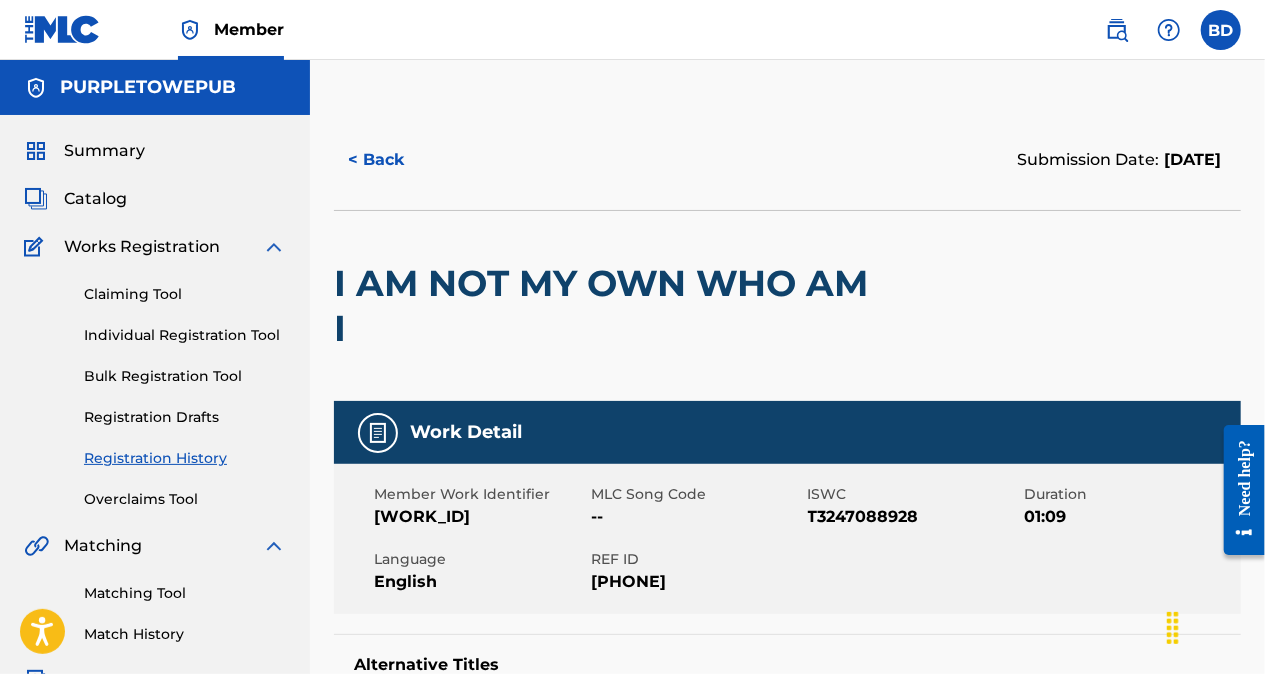 click on "< Back" at bounding box center [394, 160] 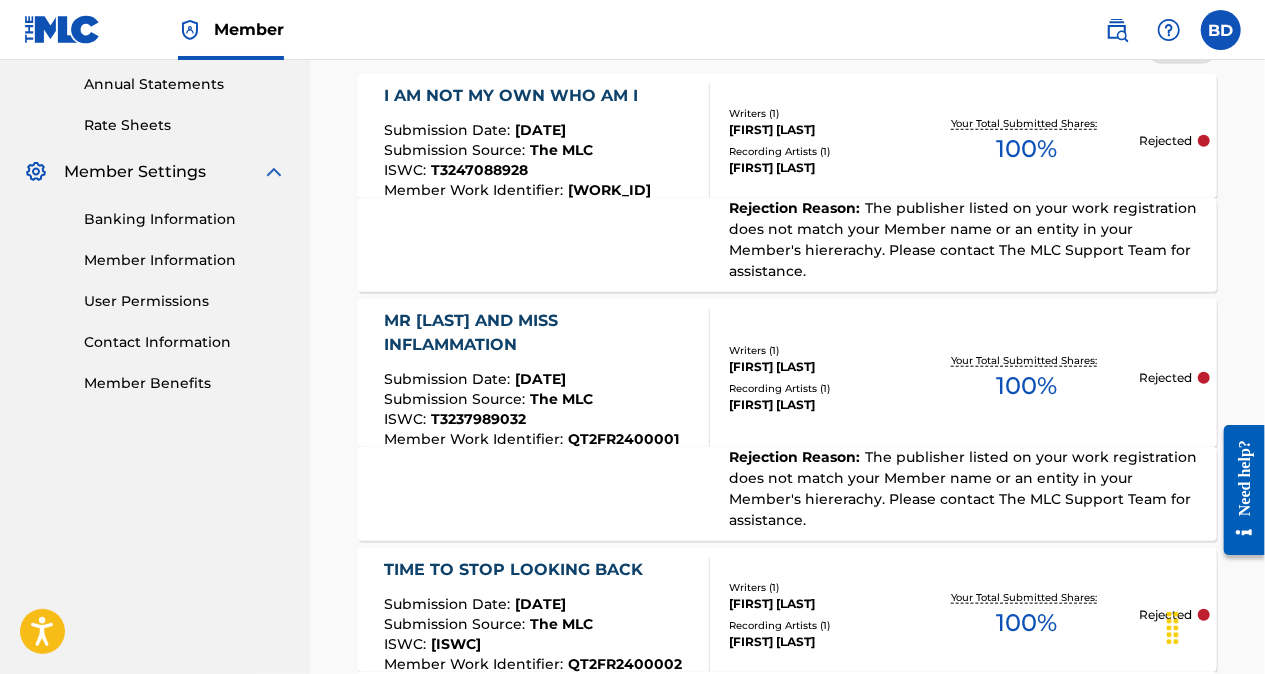scroll, scrollTop: 733, scrollLeft: 0, axis: vertical 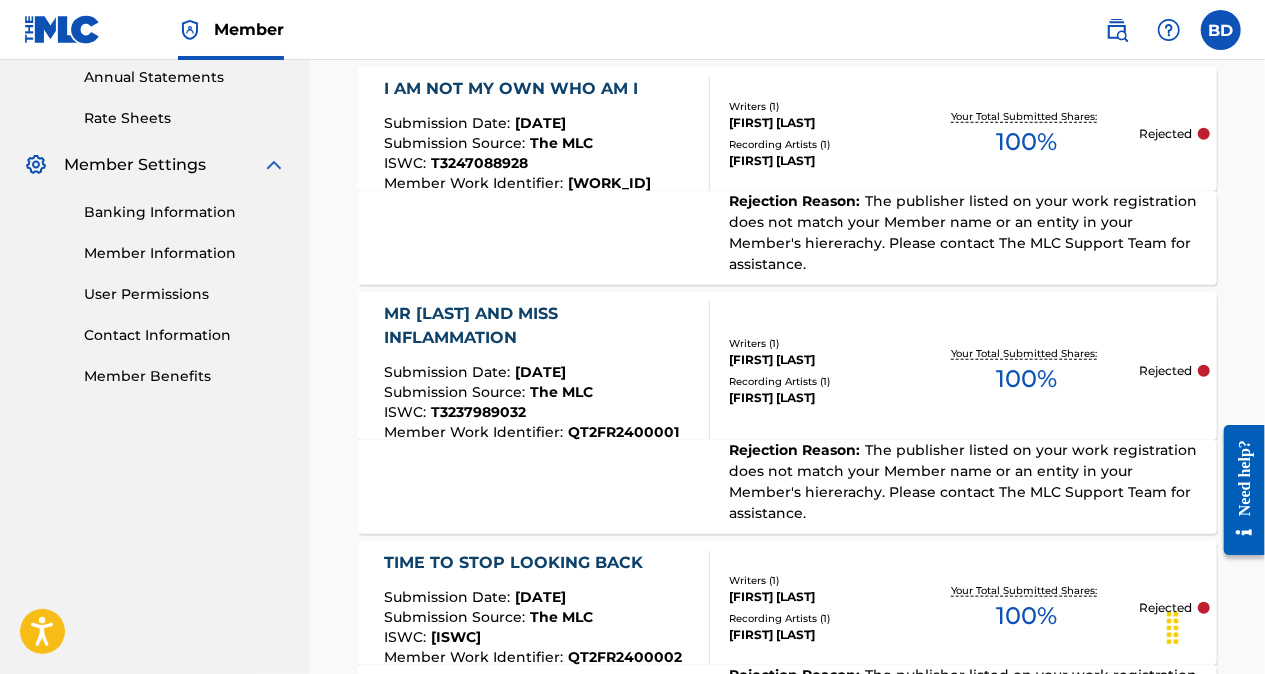 click on "PURPLETOWEPUB Summary Catalog Works Registration Claiming Tool Individual Registration Tool Bulk Registration Tool Registration Drafts Registration History Overclaims Tool Matching Matching Tool Match History Royalties Summary Statements Annual Statements Rate Sheets Member Settings Banking Information Member Information User Permissions Contact Information Member Benefits" at bounding box center [155, 218] 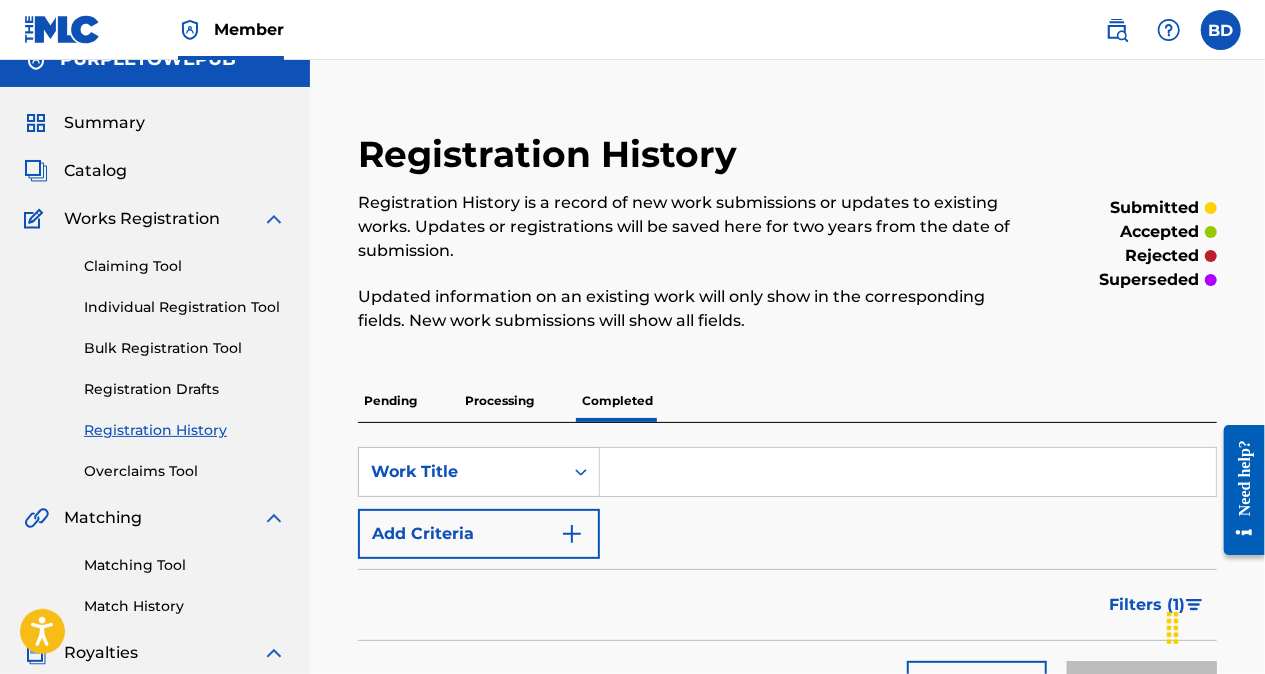 scroll, scrollTop: 2, scrollLeft: 0, axis: vertical 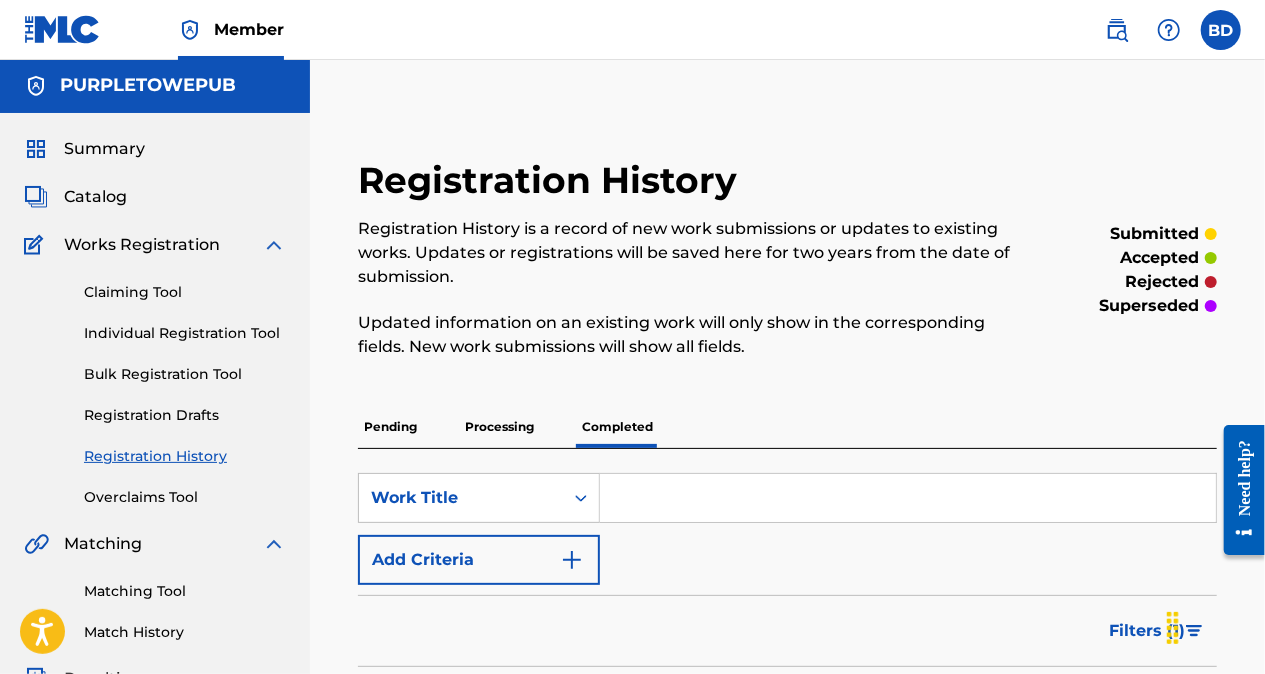 click on "Individual Registration Tool" at bounding box center [185, 333] 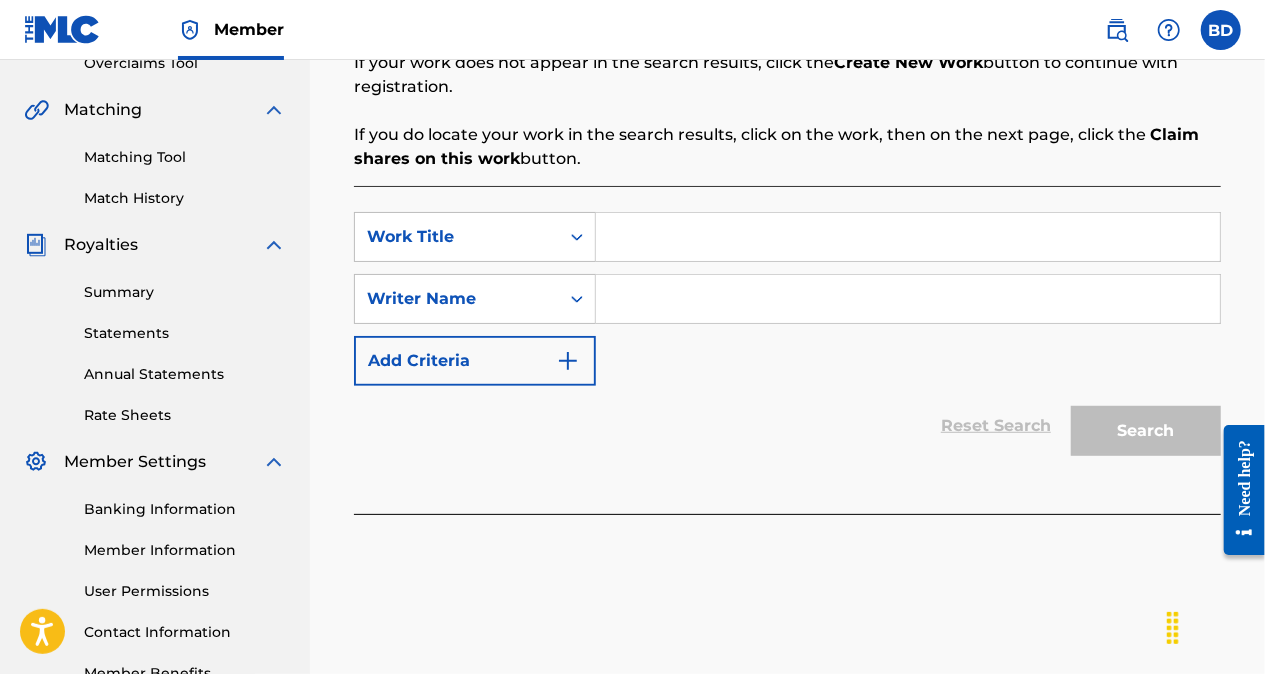 scroll, scrollTop: 440, scrollLeft: 0, axis: vertical 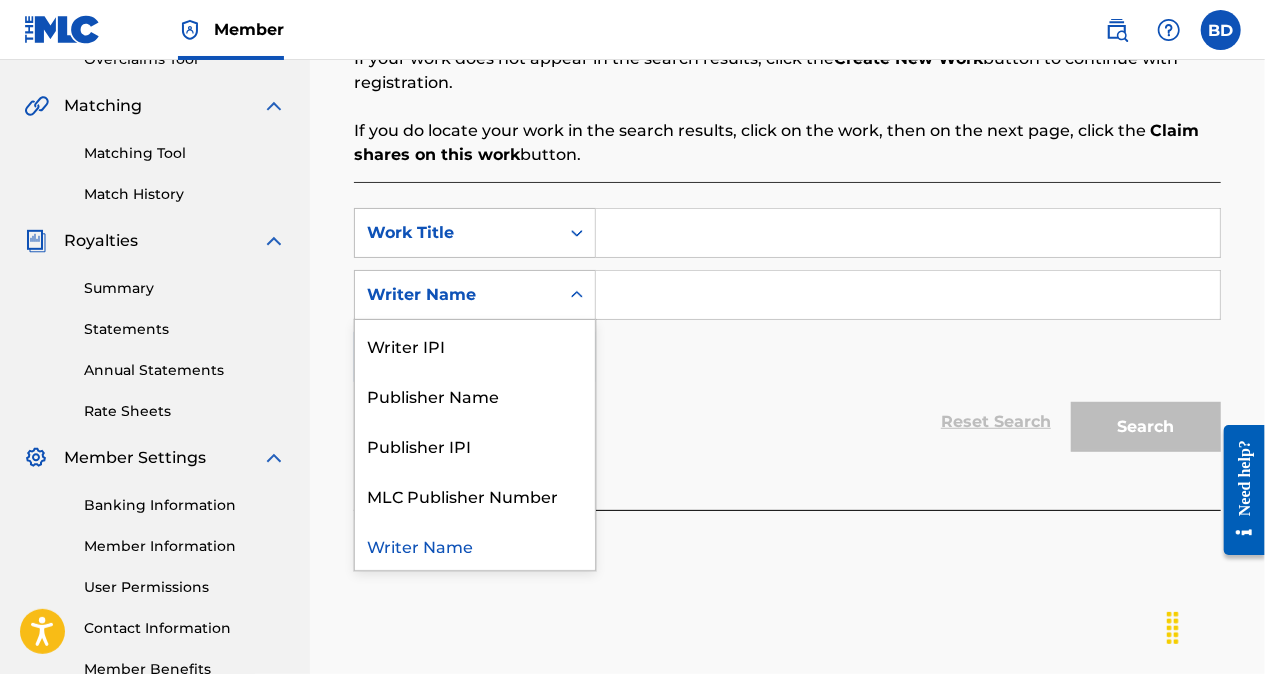 click on "Publisher Name" at bounding box center [475, 395] 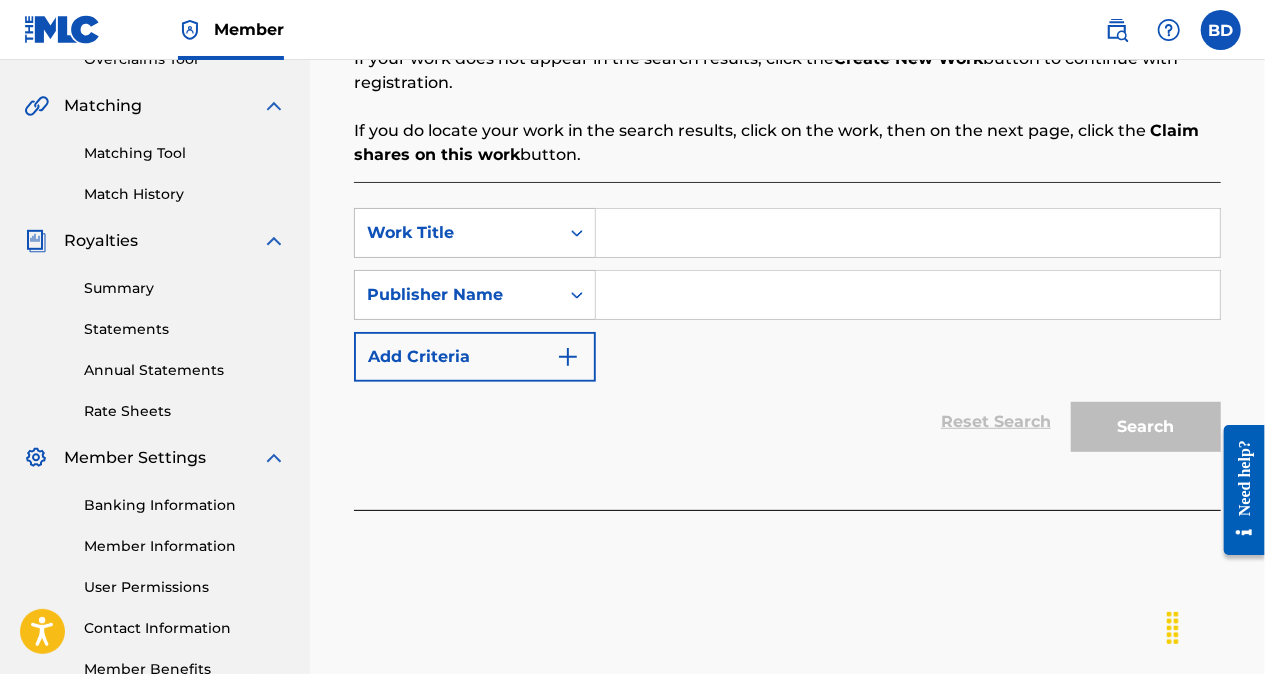click at bounding box center [908, 295] 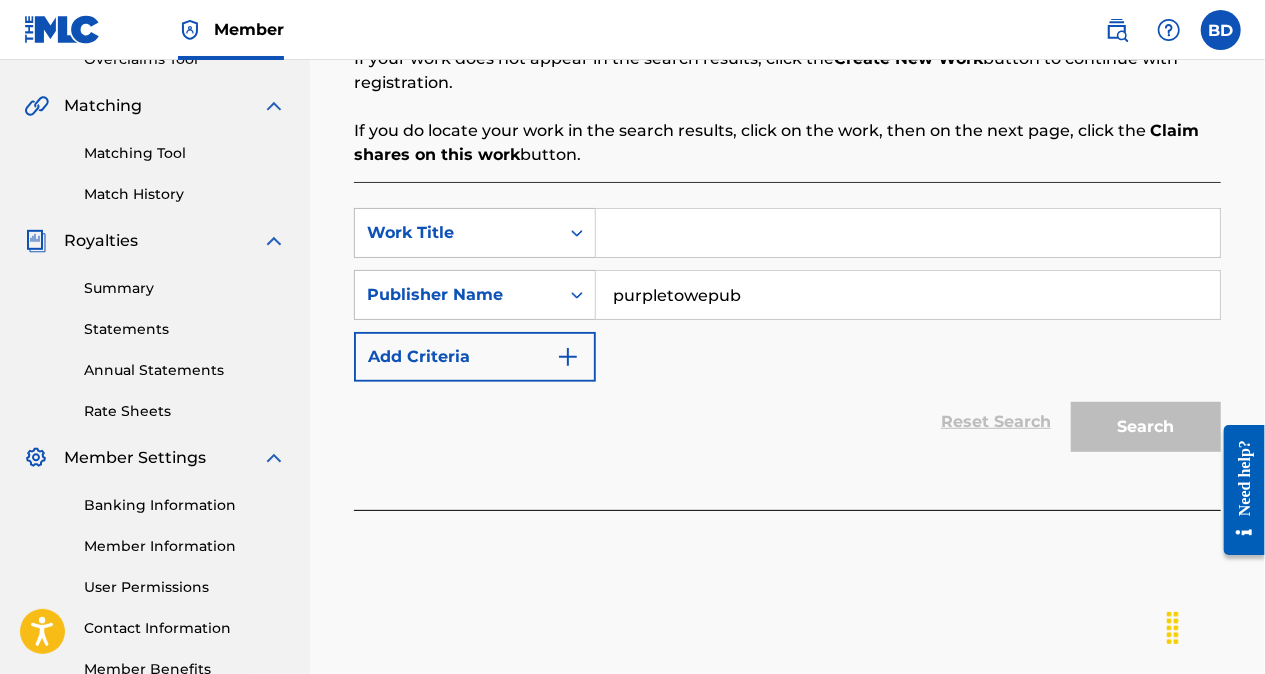 type on "purpletowepub" 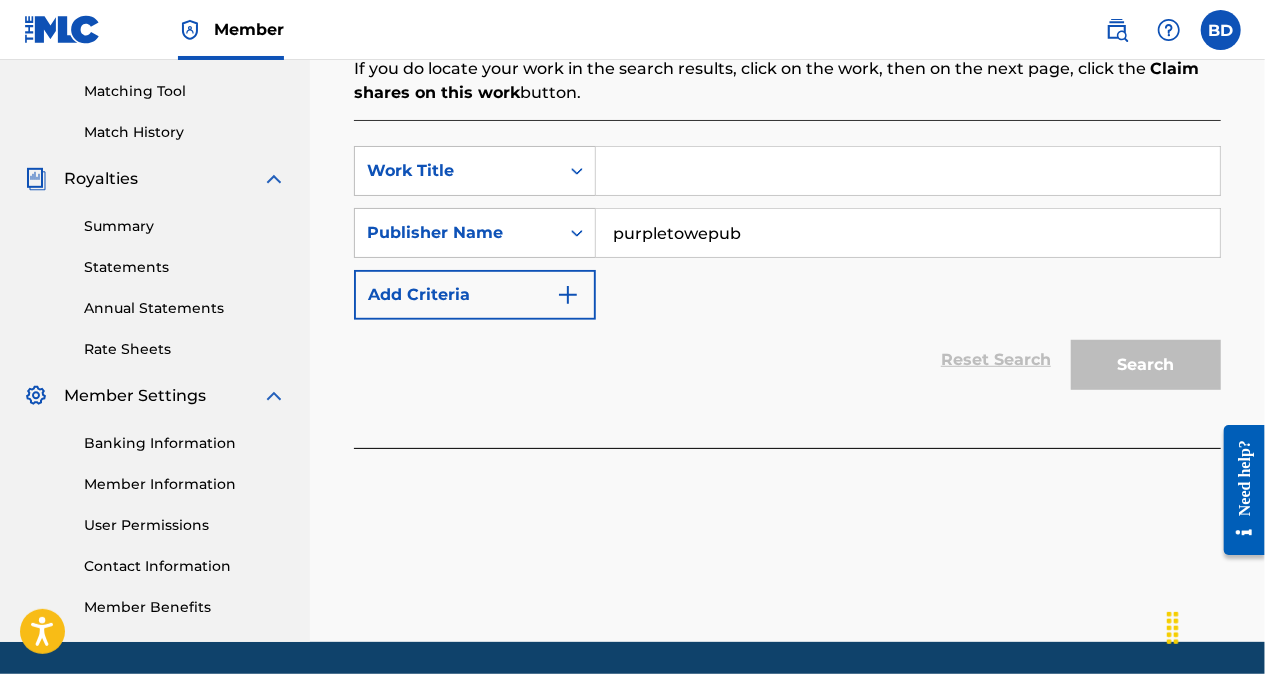 scroll, scrollTop: 501, scrollLeft: 0, axis: vertical 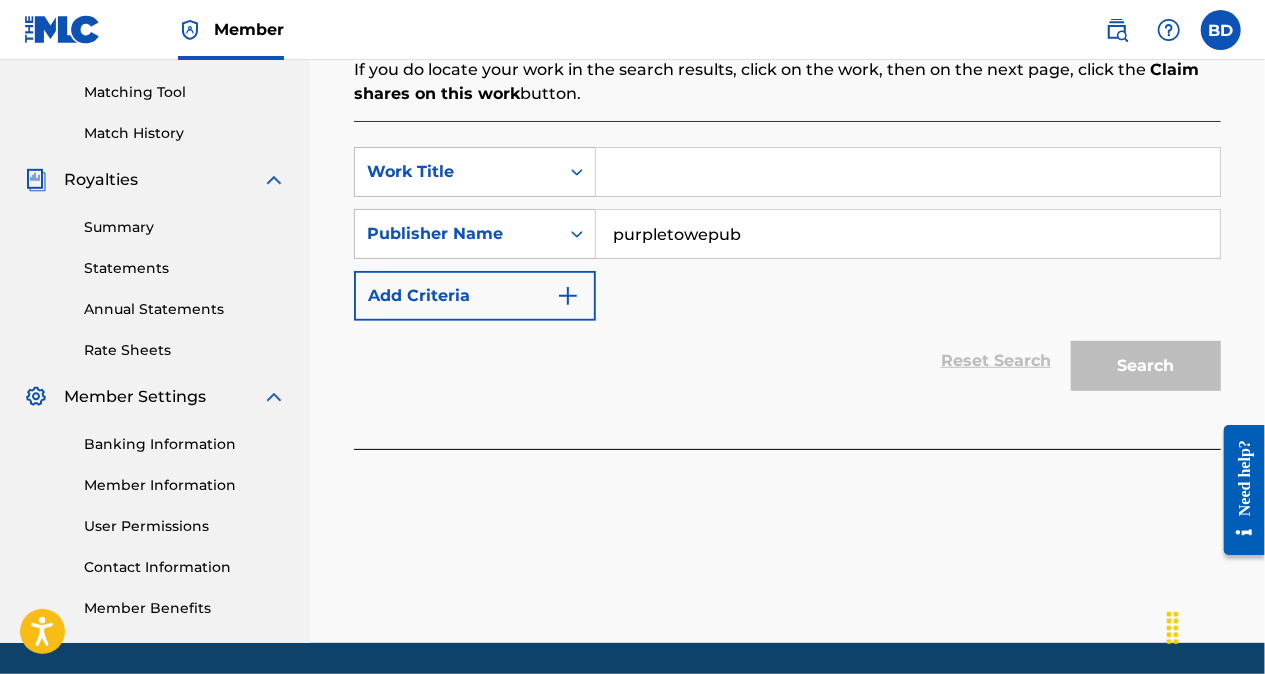 click on "purpletowepub" at bounding box center (908, 234) 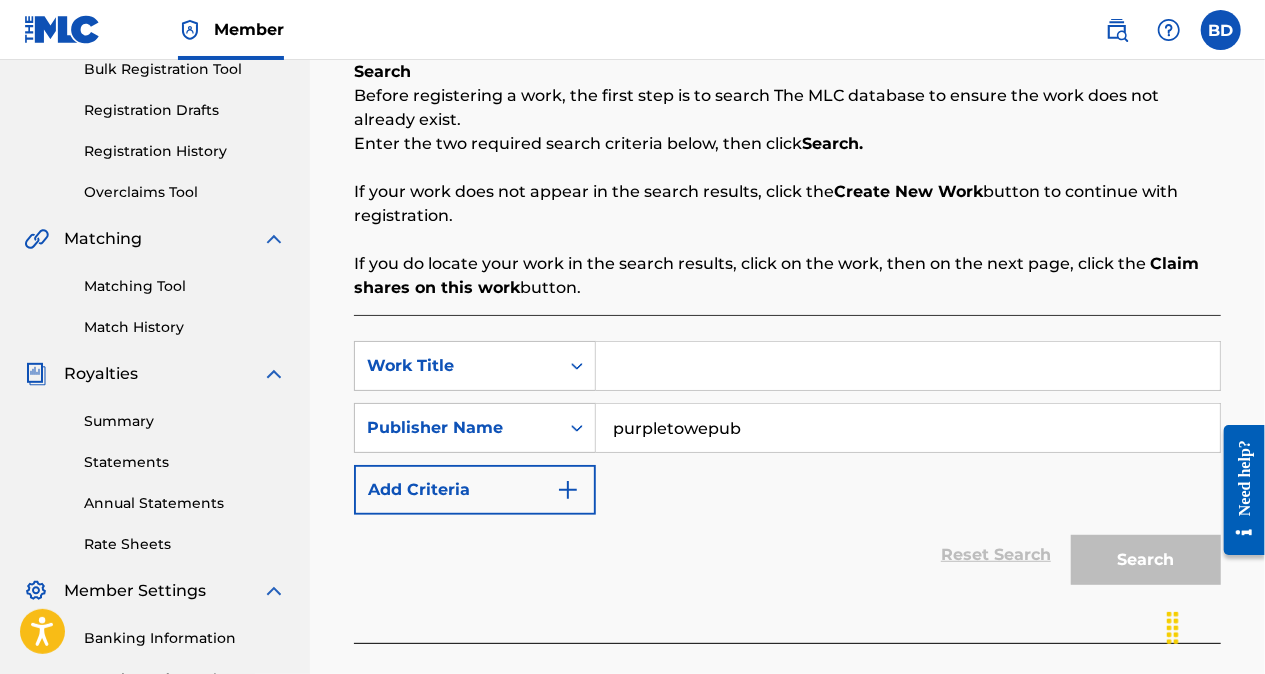 scroll, scrollTop: 310, scrollLeft: 0, axis: vertical 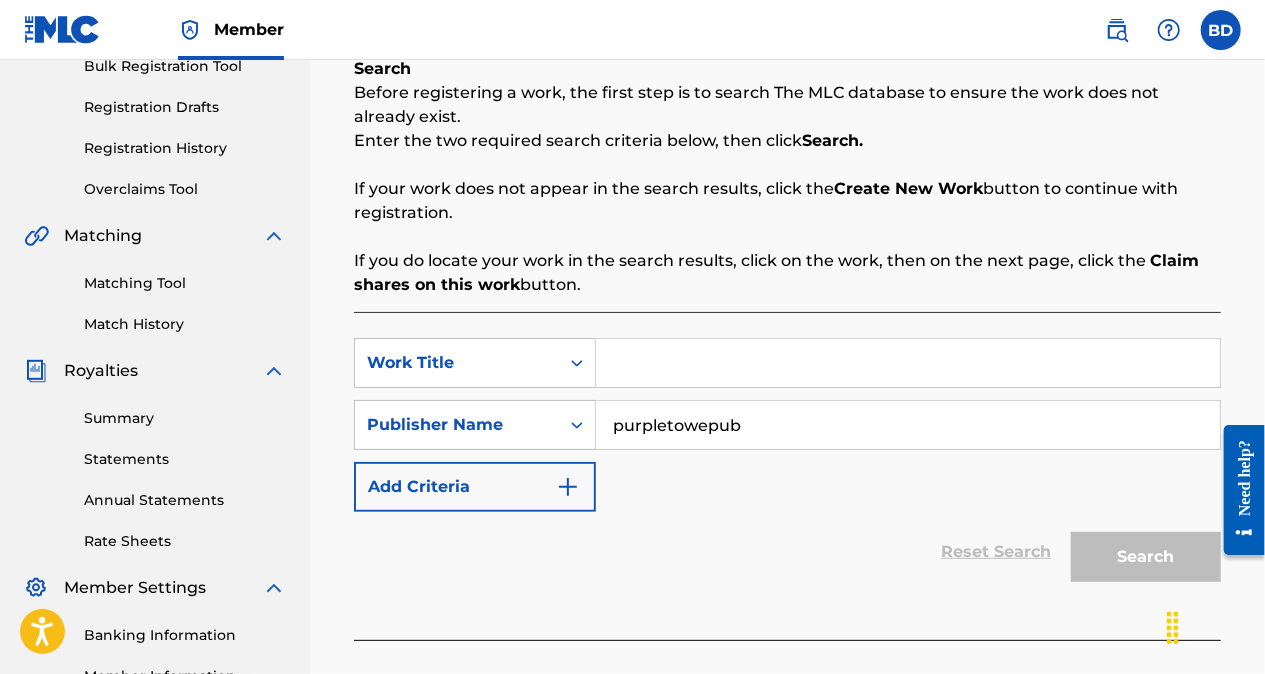 click at bounding box center [908, 363] 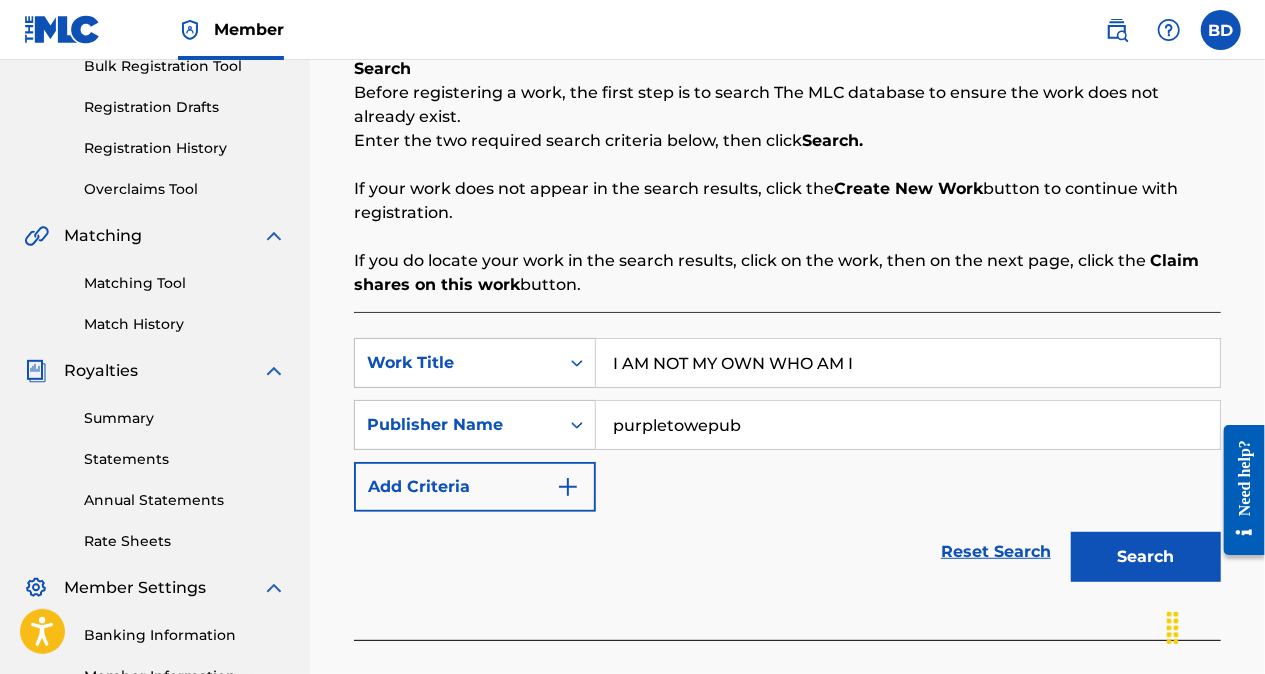 click on "Search" at bounding box center (1146, 557) 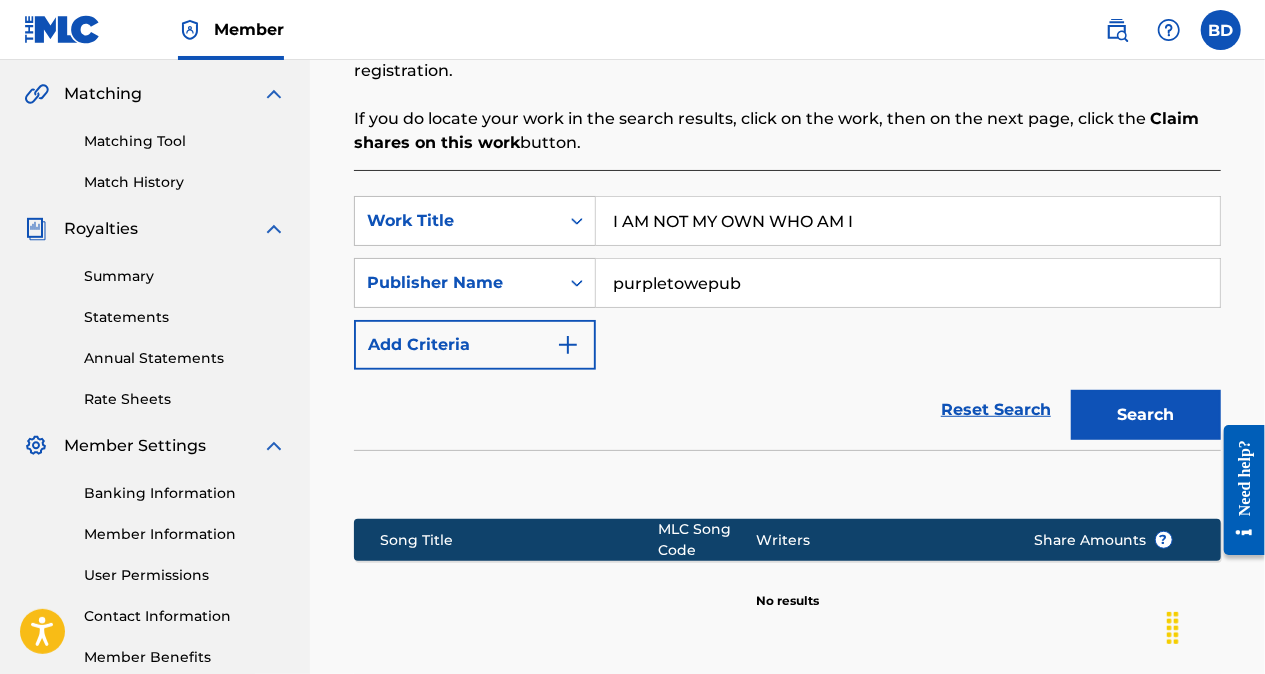 scroll, scrollTop: 447, scrollLeft: 0, axis: vertical 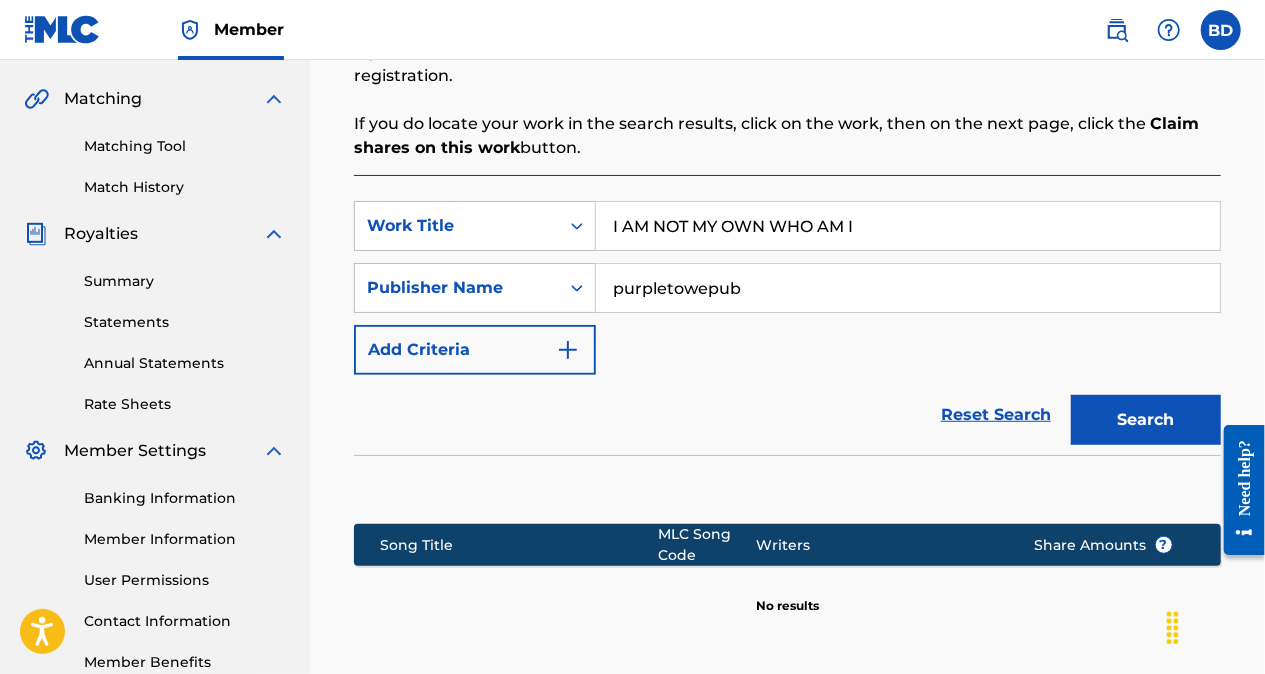 click on "I AM NOT MY OWN WHO AM I" at bounding box center (908, 226) 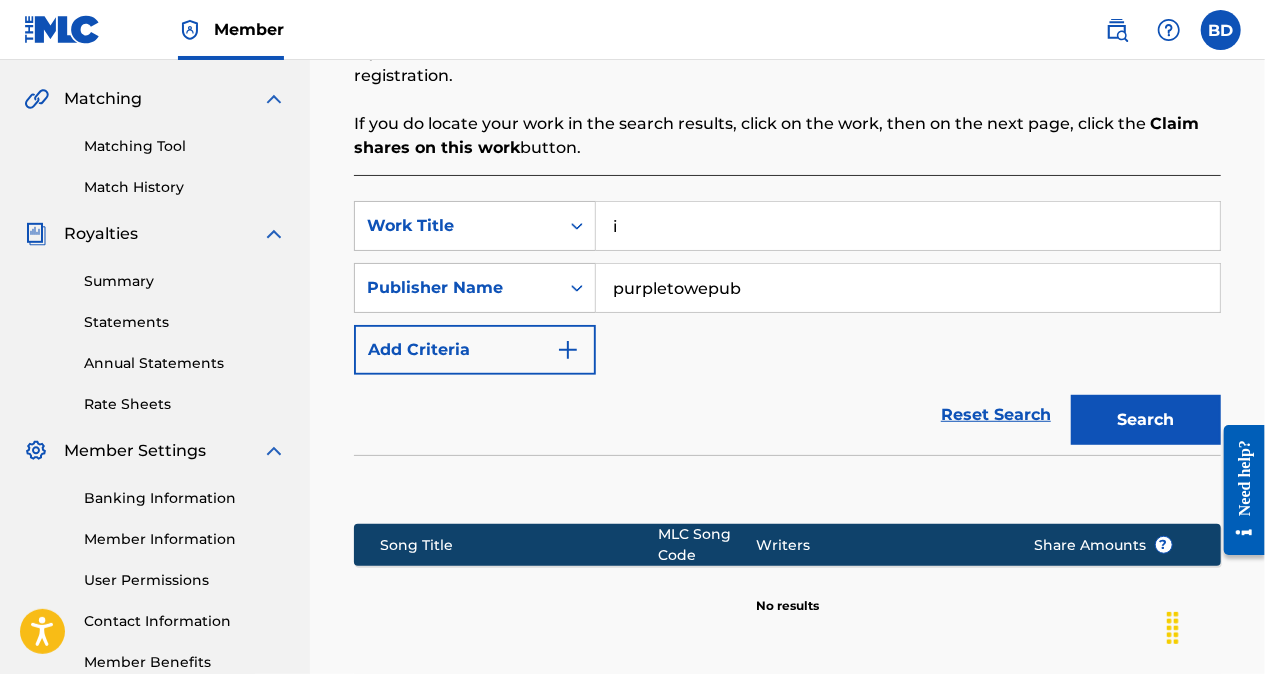 type on "i" 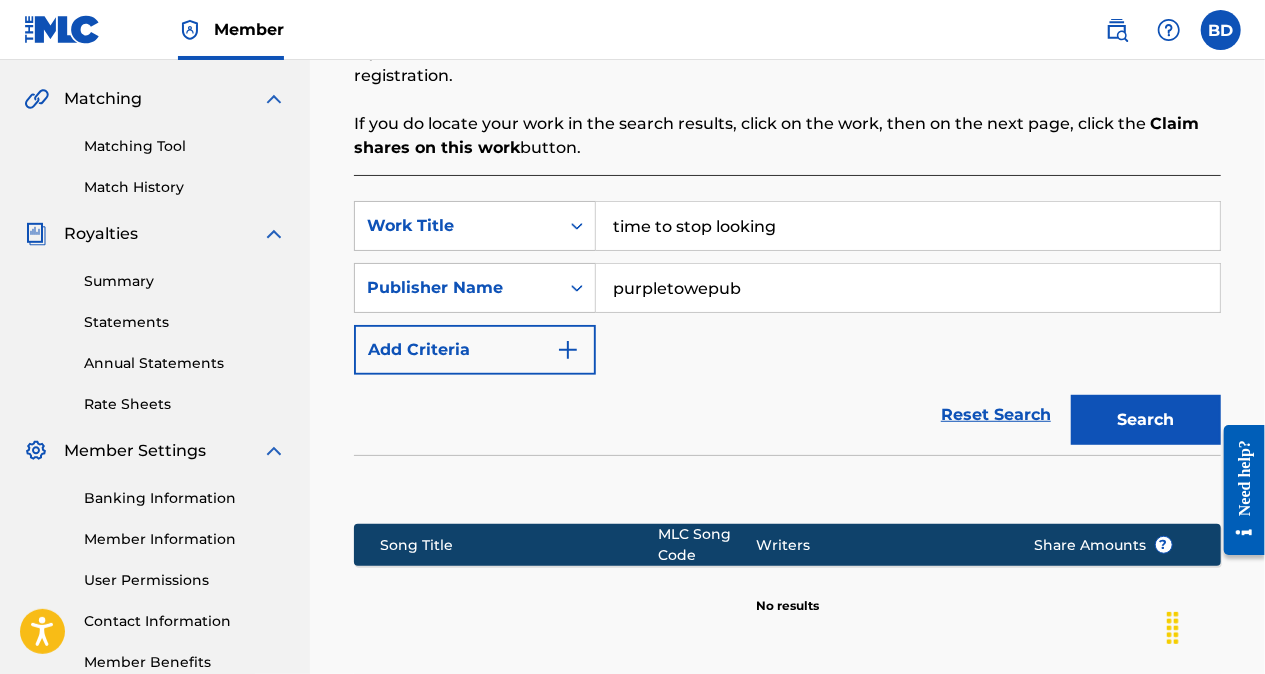 click on "Search" at bounding box center (1146, 420) 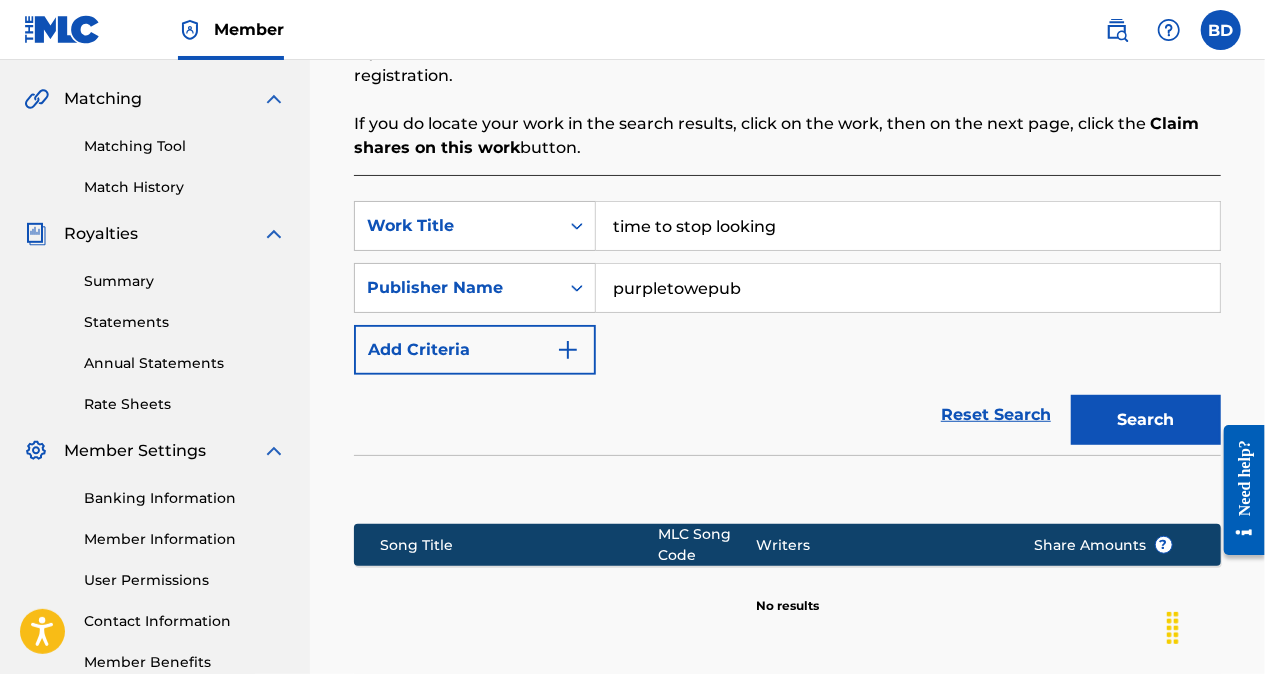 click on "time to stop looking" at bounding box center [908, 226] 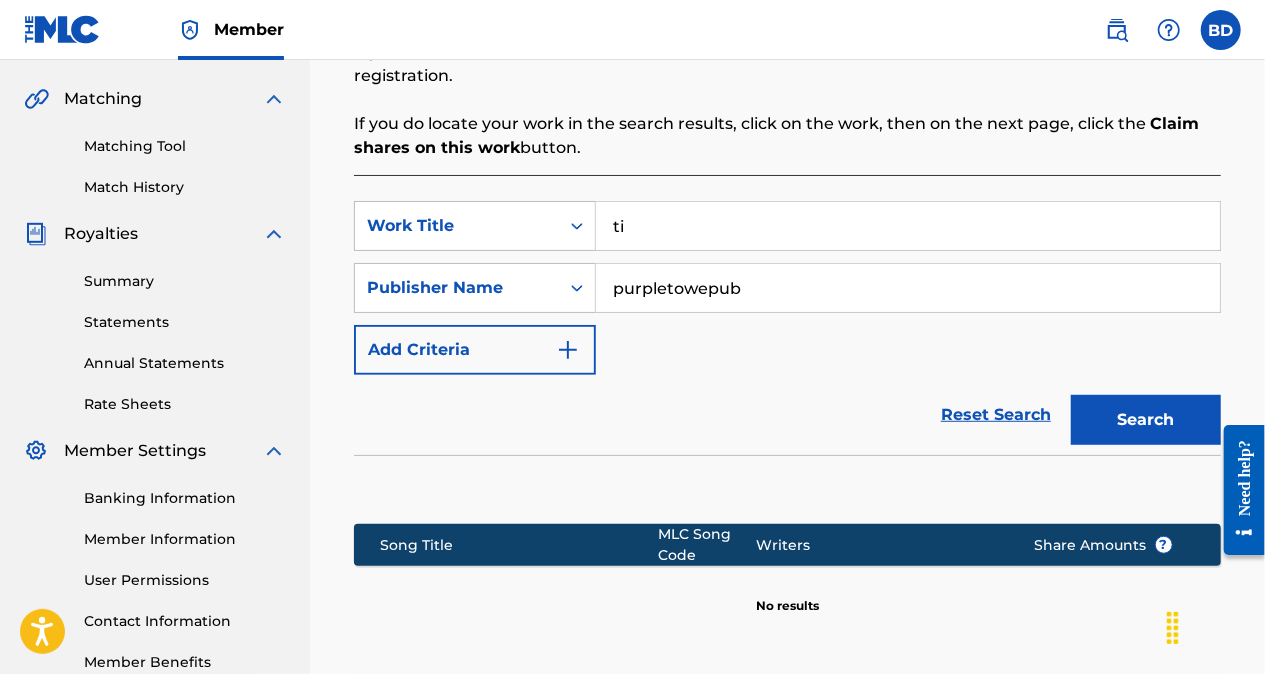 type on "t" 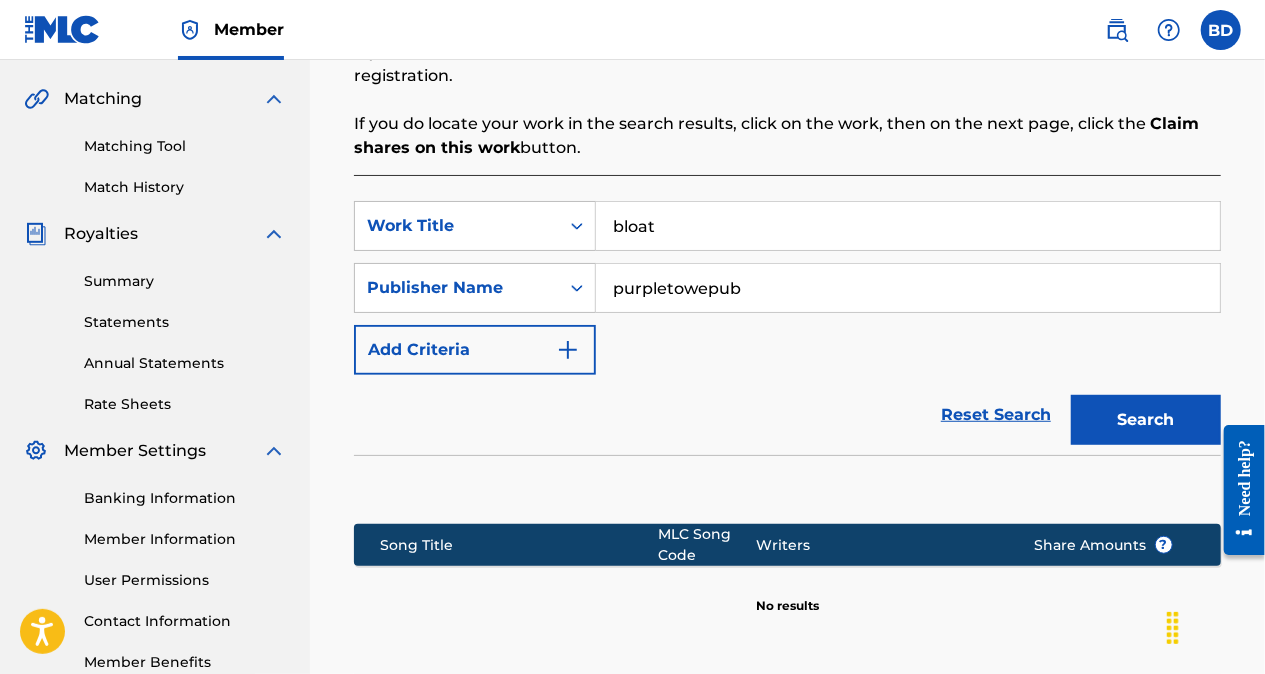 type on "bloat" 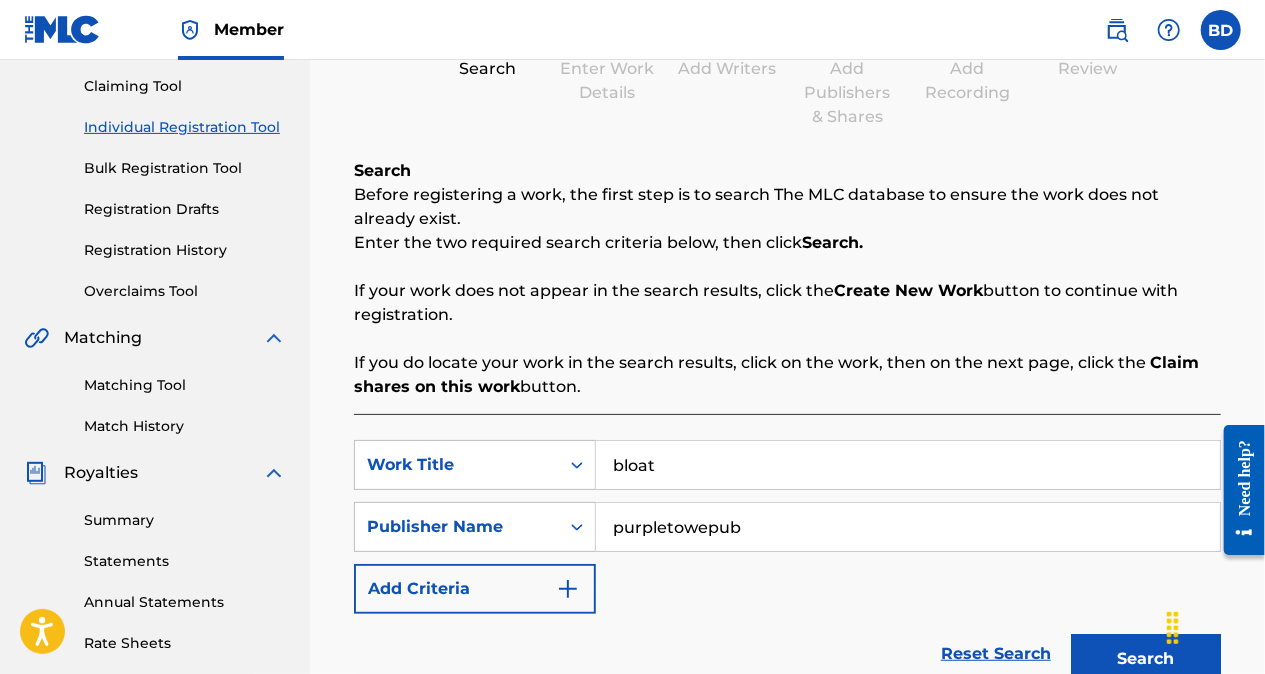 scroll, scrollTop: 201, scrollLeft: 0, axis: vertical 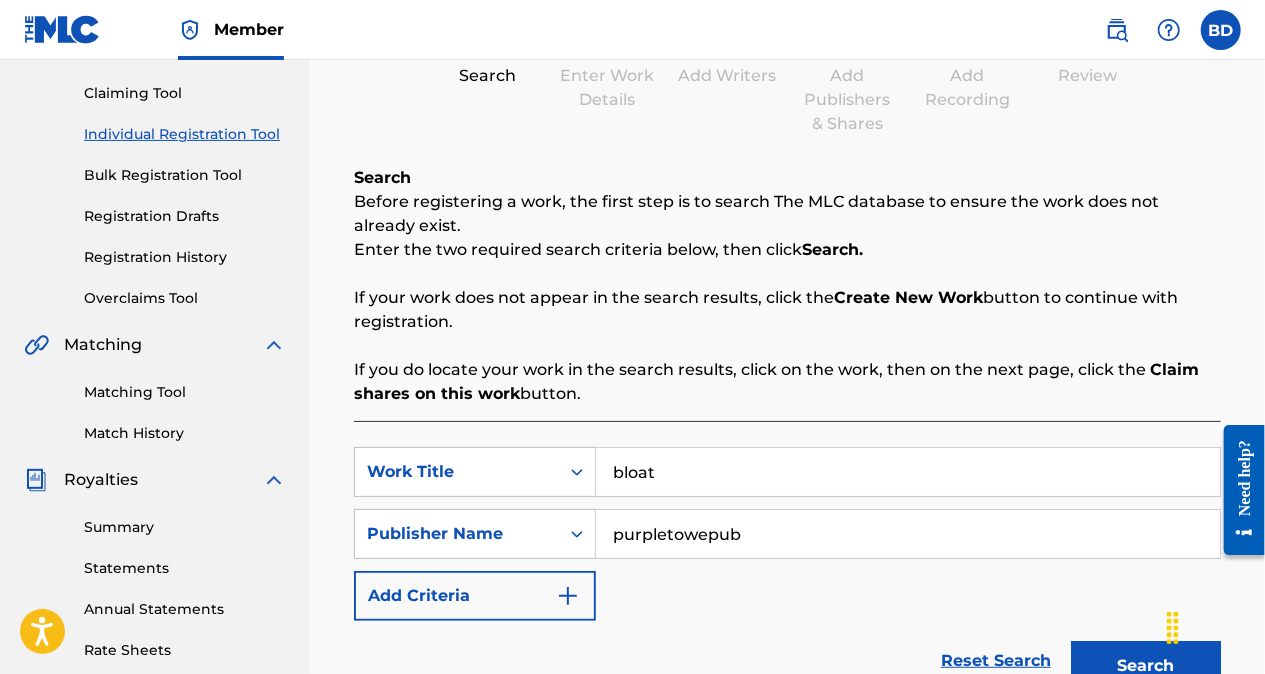 click on "Individual Registration Tool" at bounding box center (185, 134) 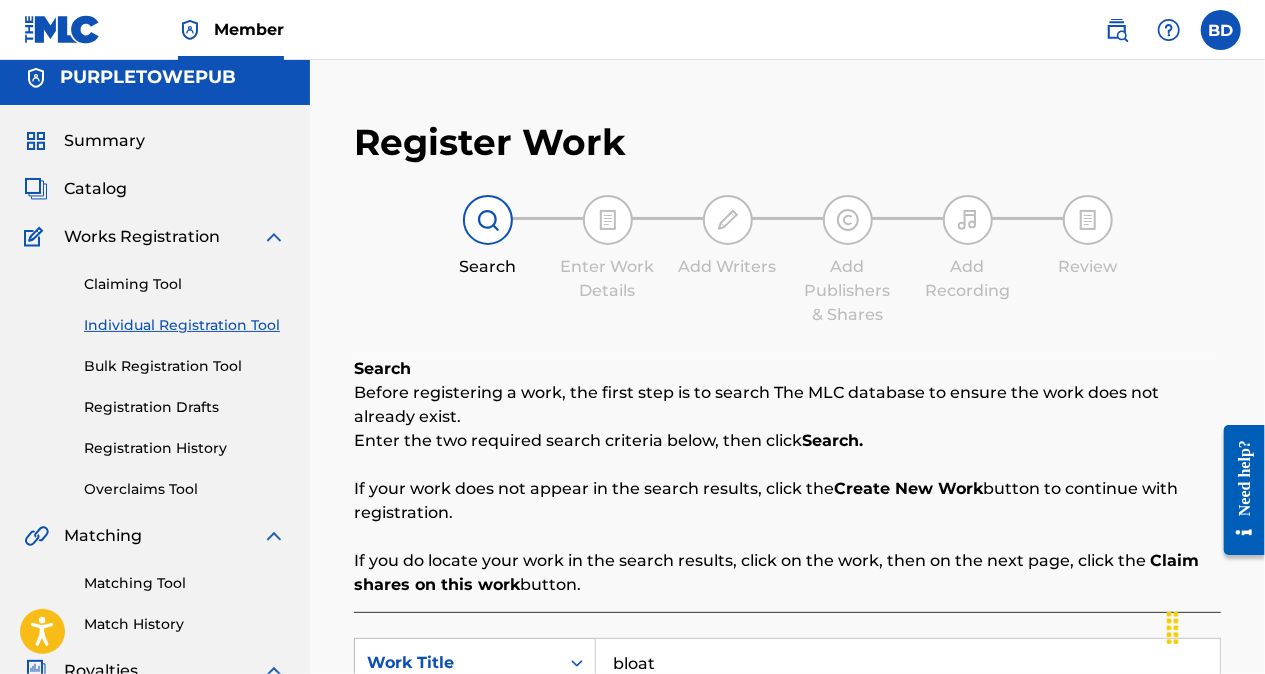 scroll, scrollTop: 0, scrollLeft: 0, axis: both 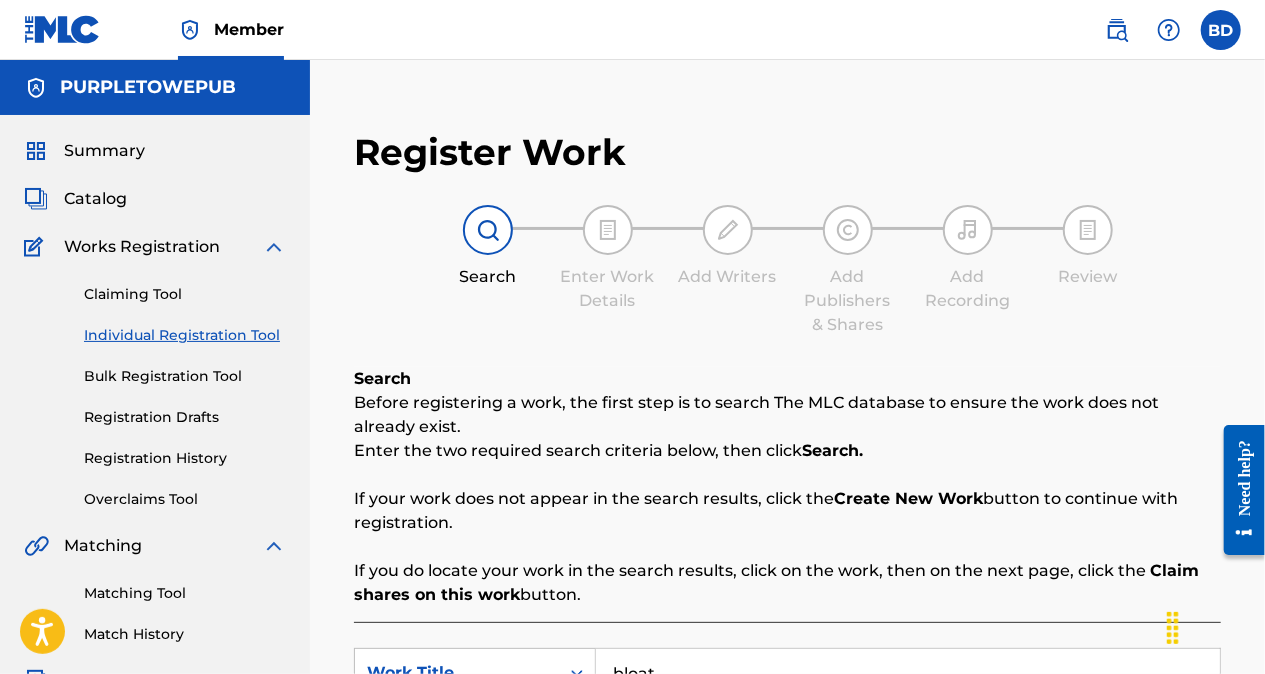 click on "Works Registration" at bounding box center (142, 247) 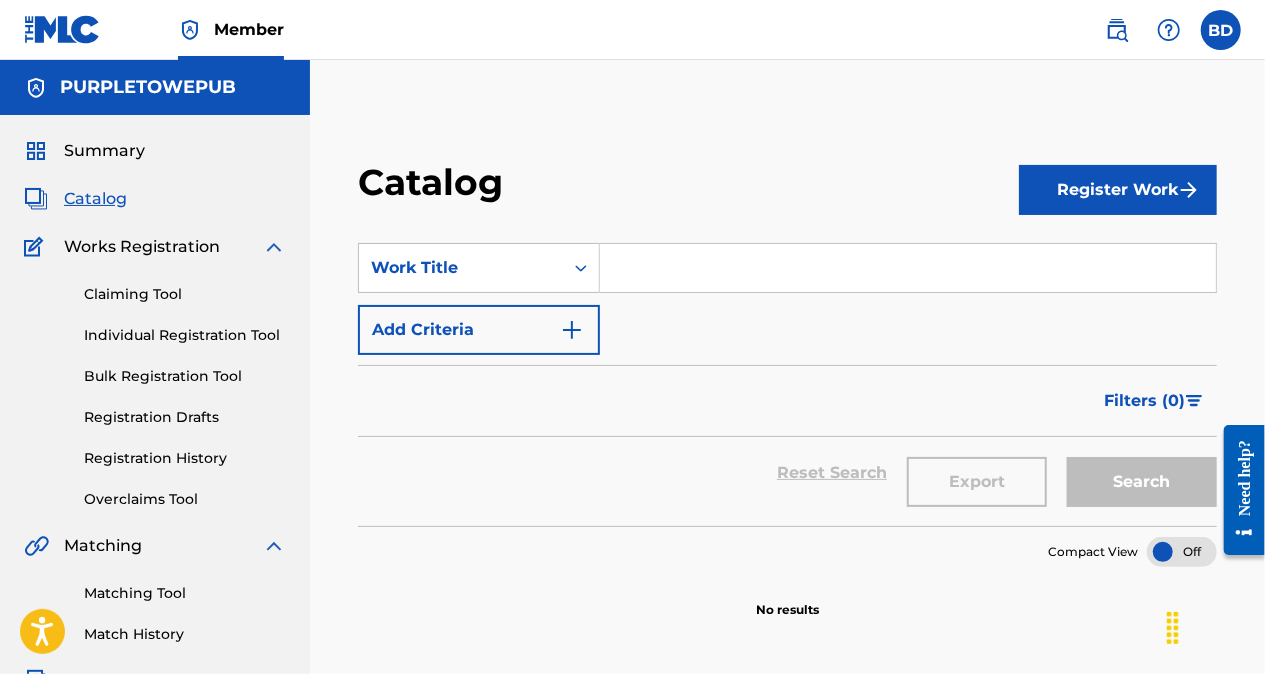 click on "Register Work" at bounding box center (1118, 190) 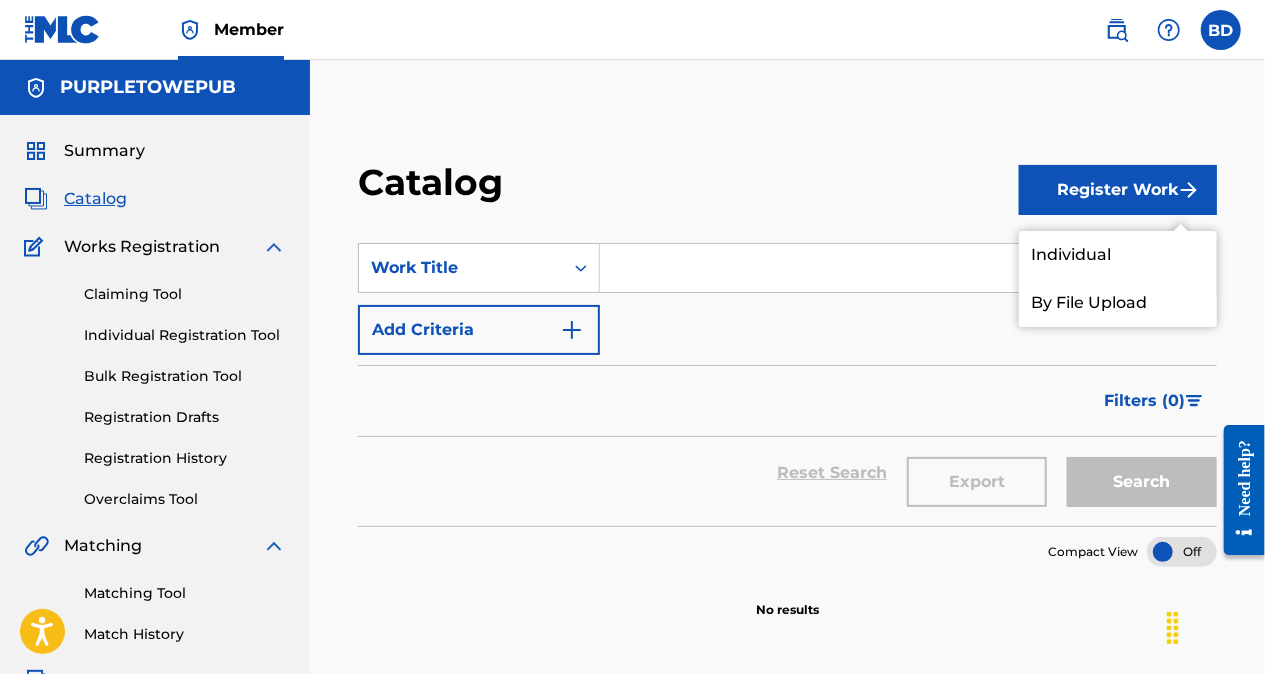 click on "Individual" at bounding box center (1118, 255) 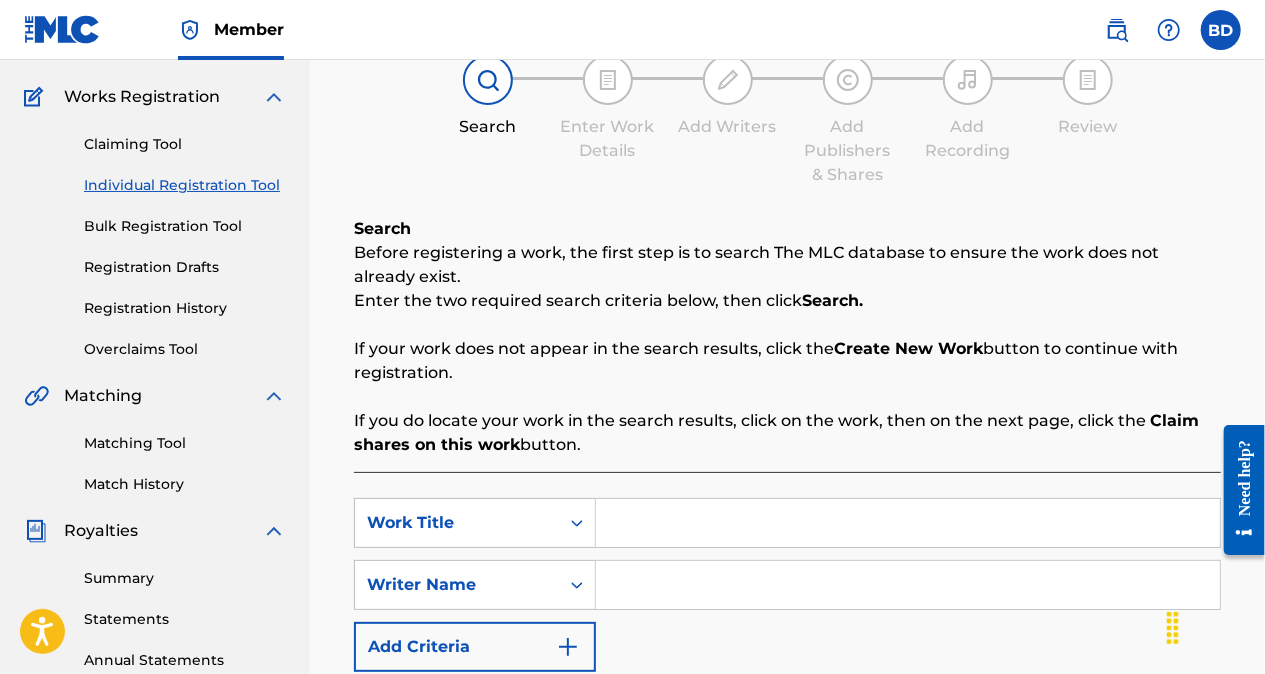 scroll, scrollTop: 197, scrollLeft: 0, axis: vertical 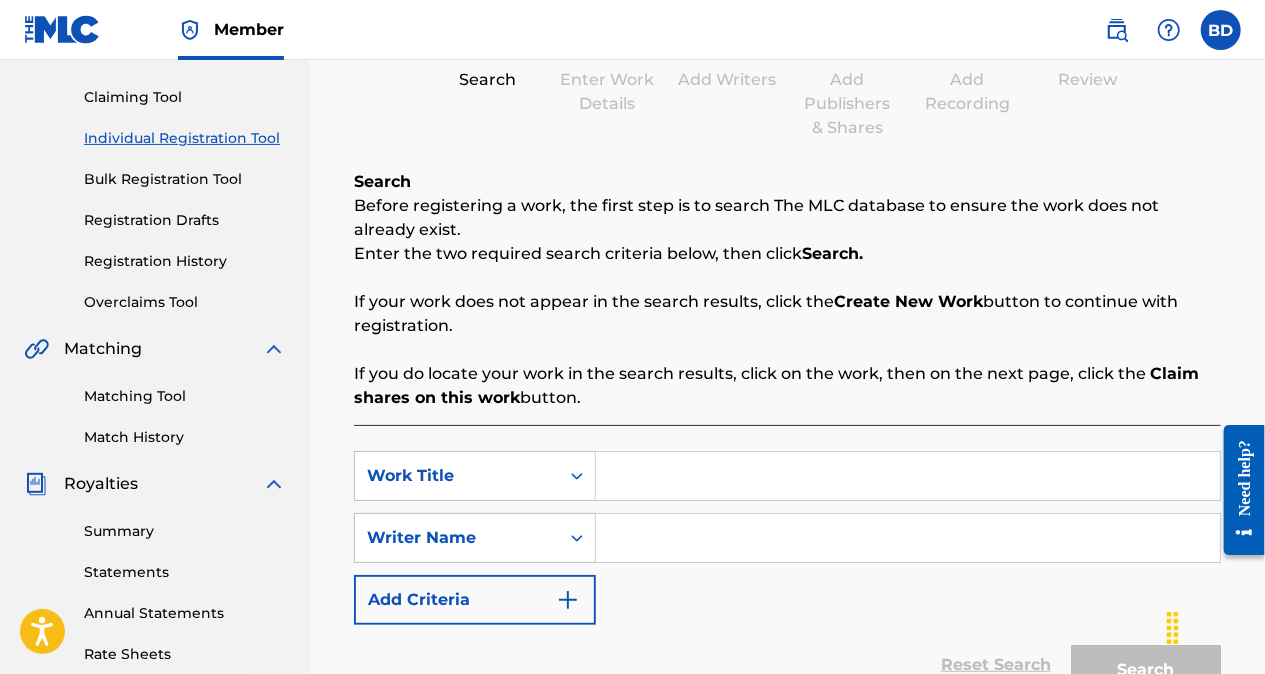 click on "If your work does not appear in the search results, click the  Create New Work   button to continue with registration." at bounding box center [787, 314] 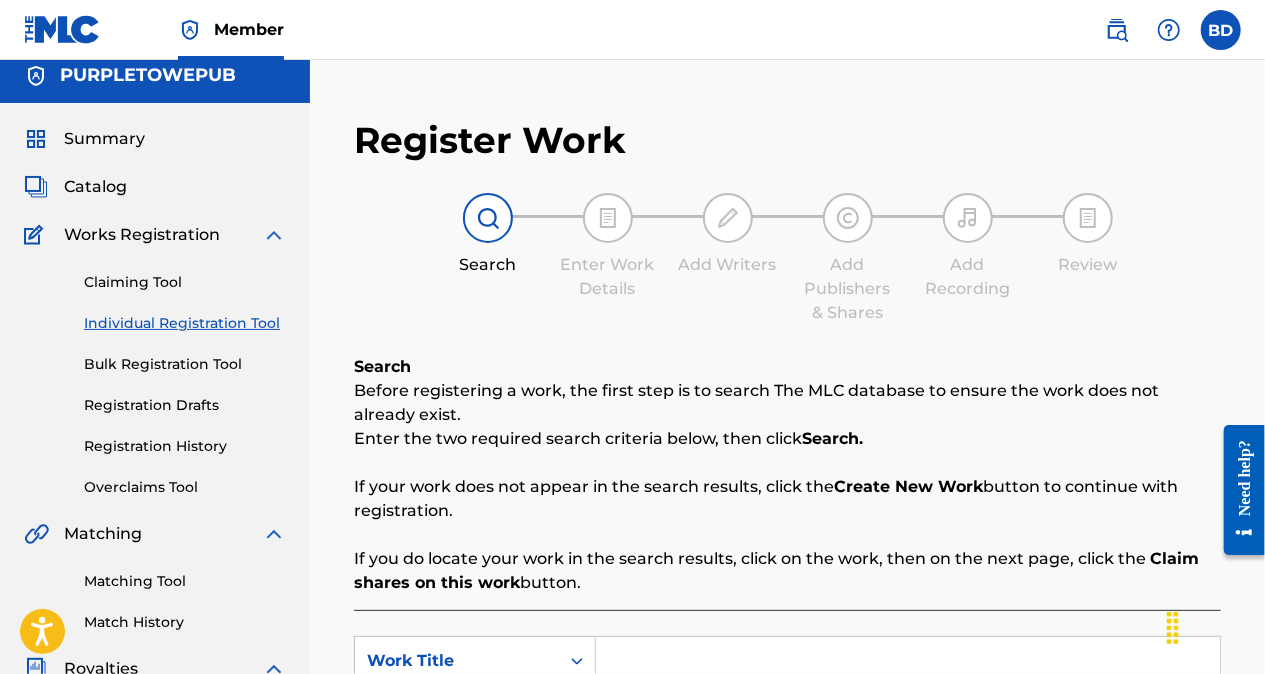 scroll, scrollTop: 0, scrollLeft: 0, axis: both 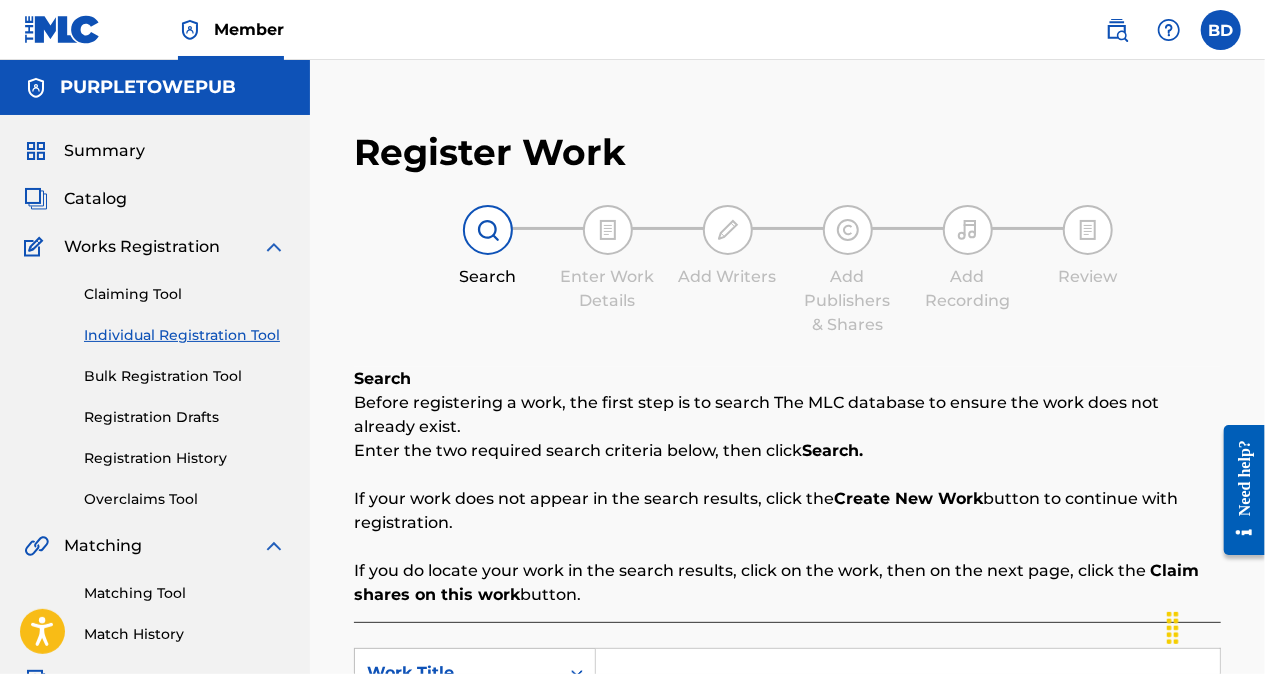 click on "Catalog" at bounding box center [95, 199] 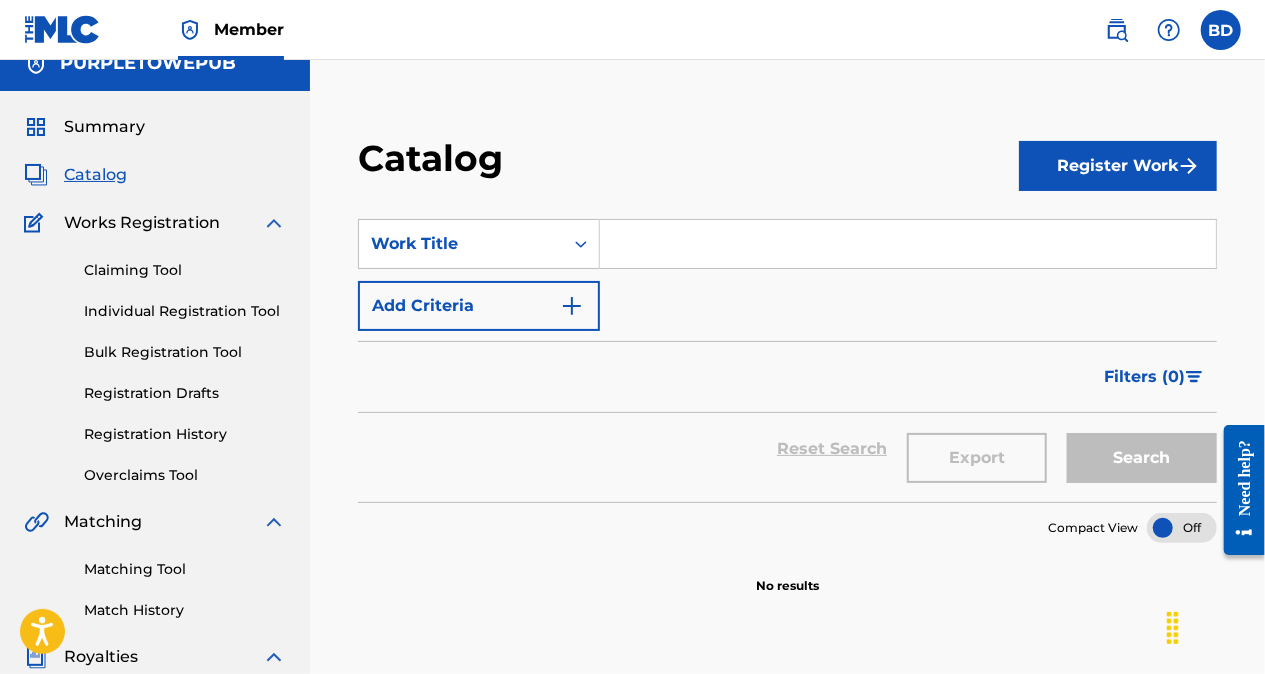 scroll, scrollTop: 0, scrollLeft: 0, axis: both 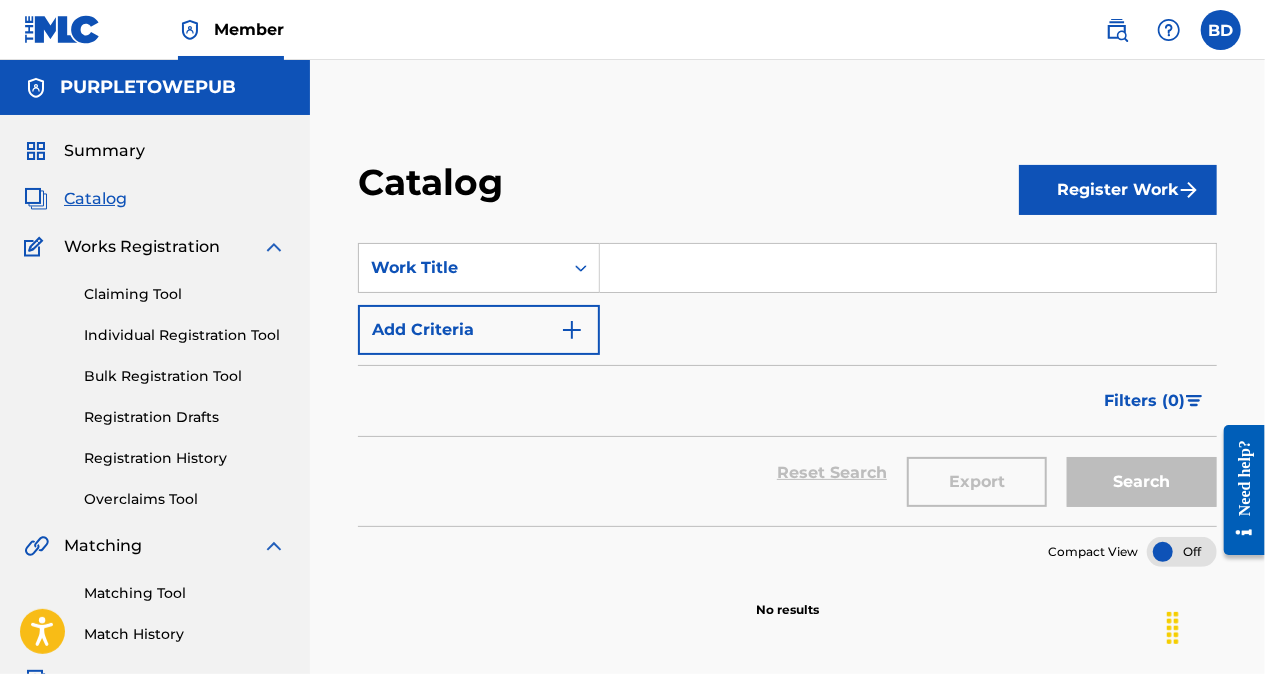 click on "Individual Registration Tool" at bounding box center (185, 335) 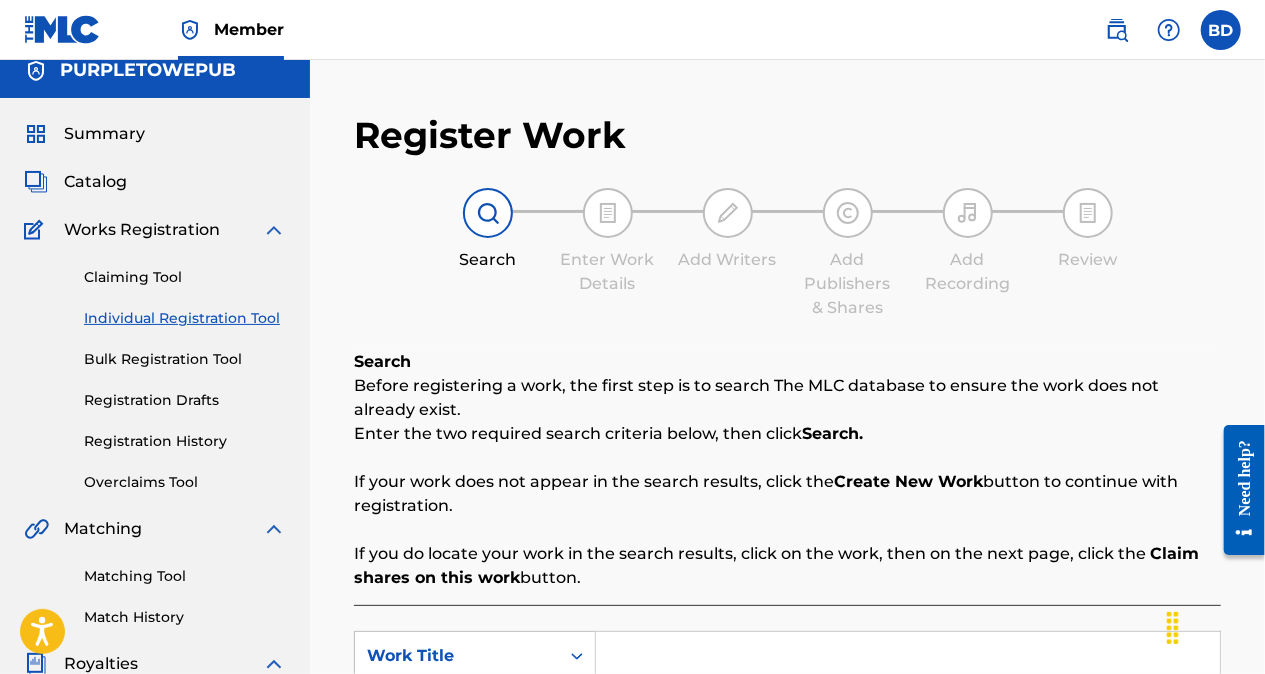 scroll, scrollTop: 27, scrollLeft: 0, axis: vertical 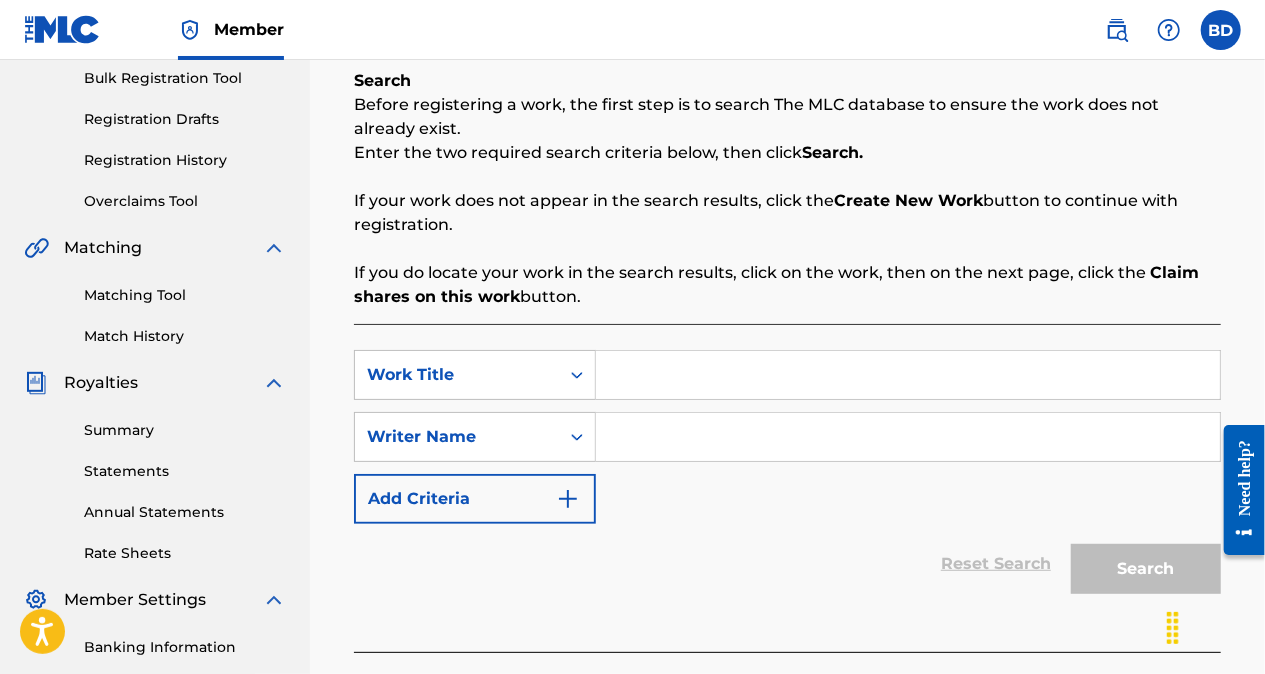 click at bounding box center [908, 437] 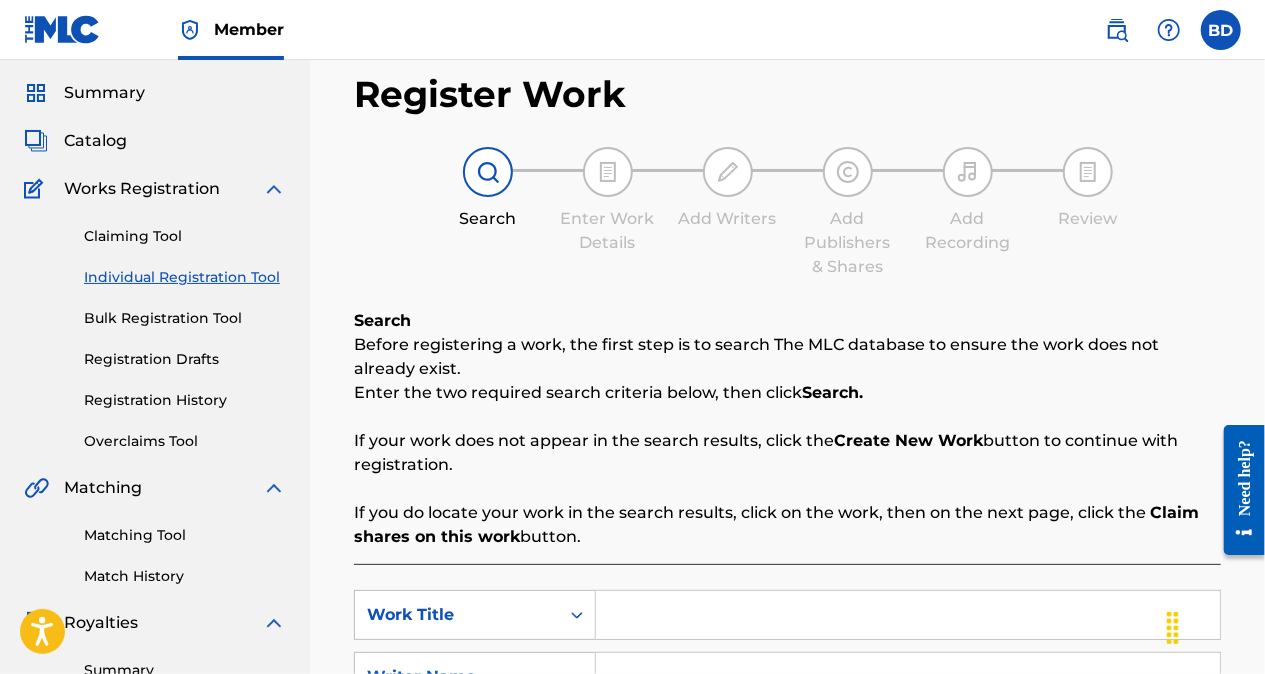 scroll, scrollTop: 57, scrollLeft: 0, axis: vertical 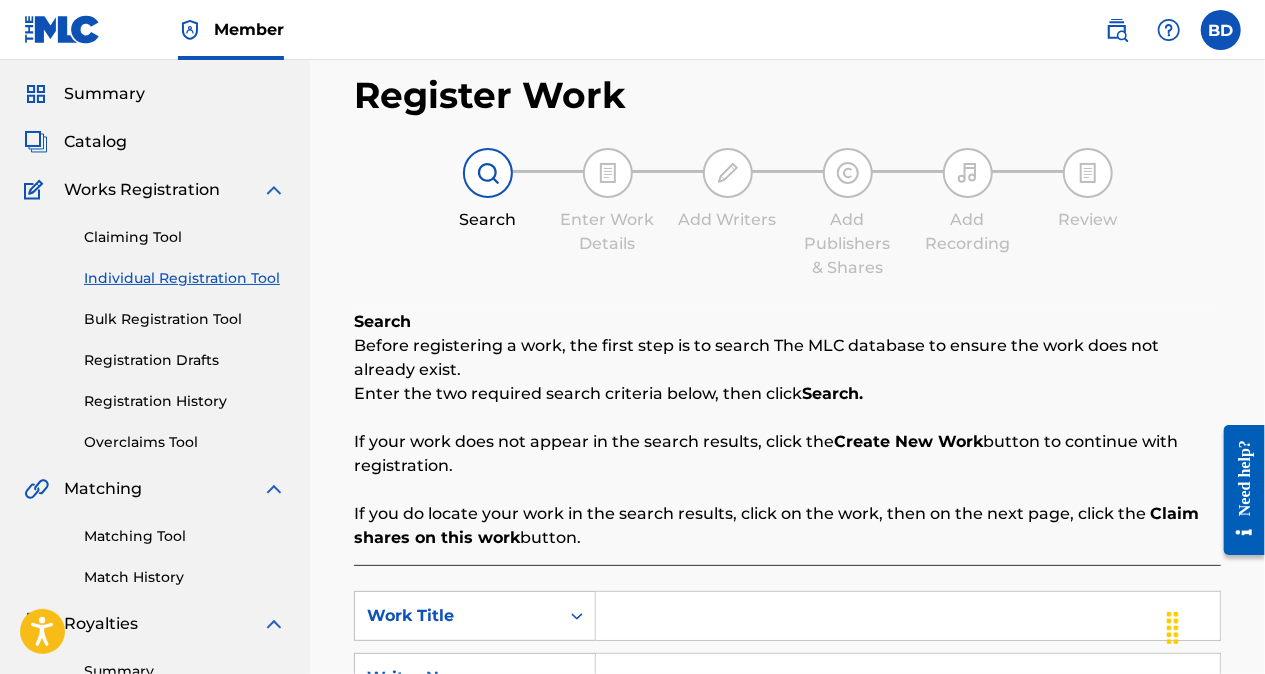 click on "Create New Work" at bounding box center [908, 441] 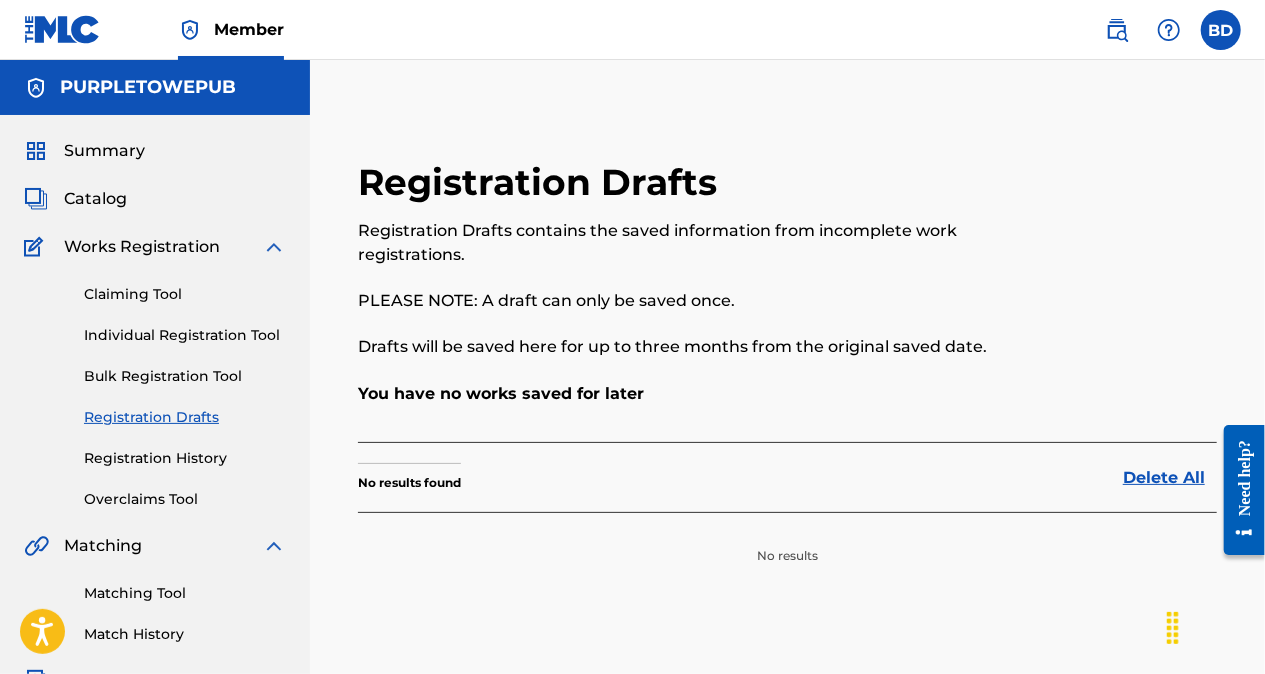 click on "Individual Registration Tool" at bounding box center [185, 335] 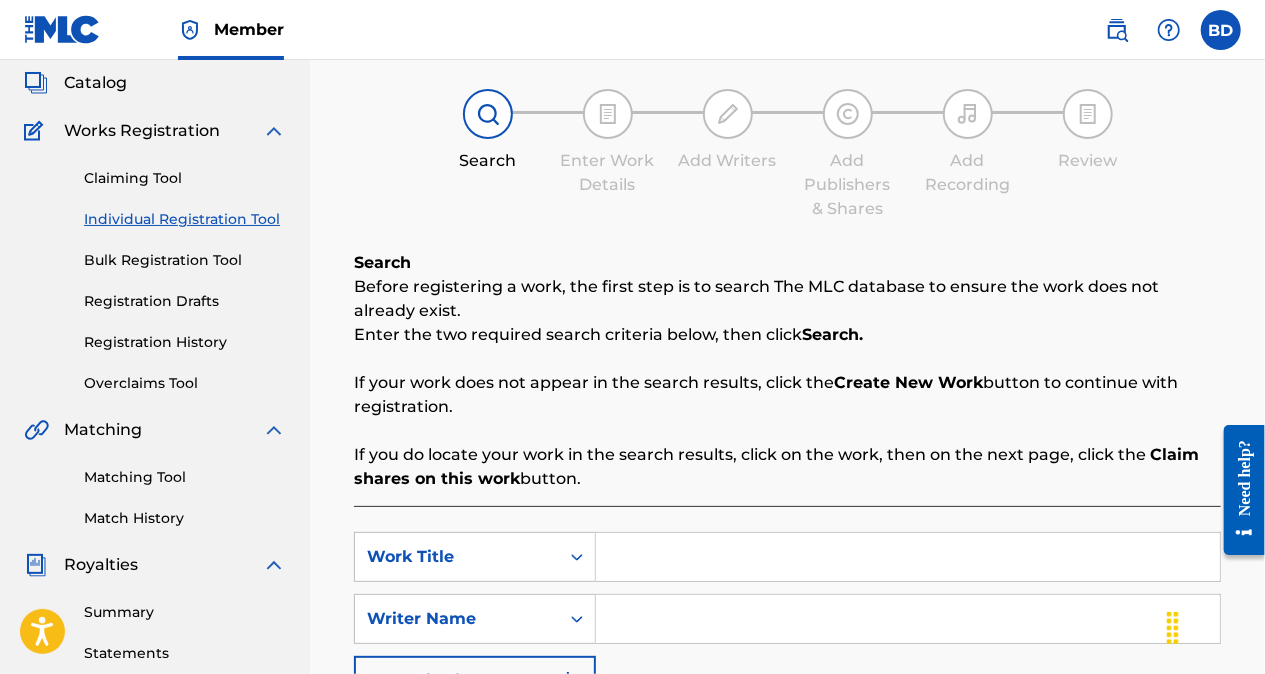 scroll, scrollTop: 128, scrollLeft: 0, axis: vertical 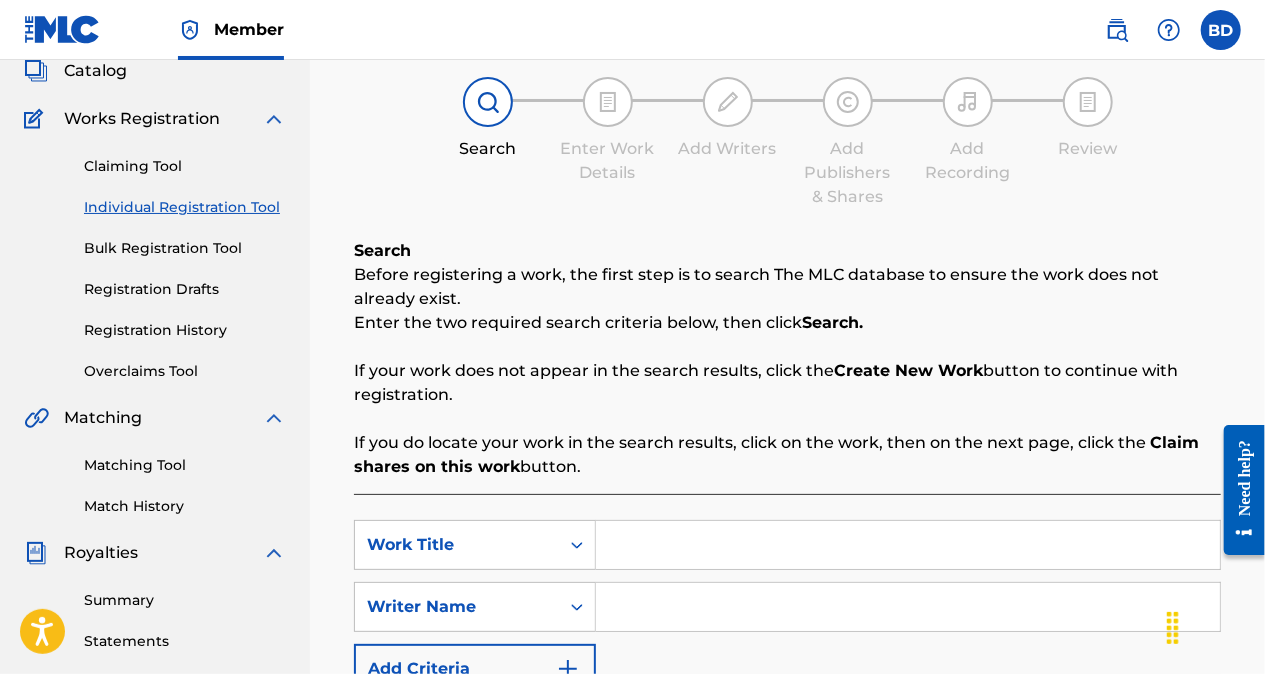 click on "Registration History" at bounding box center (185, 330) 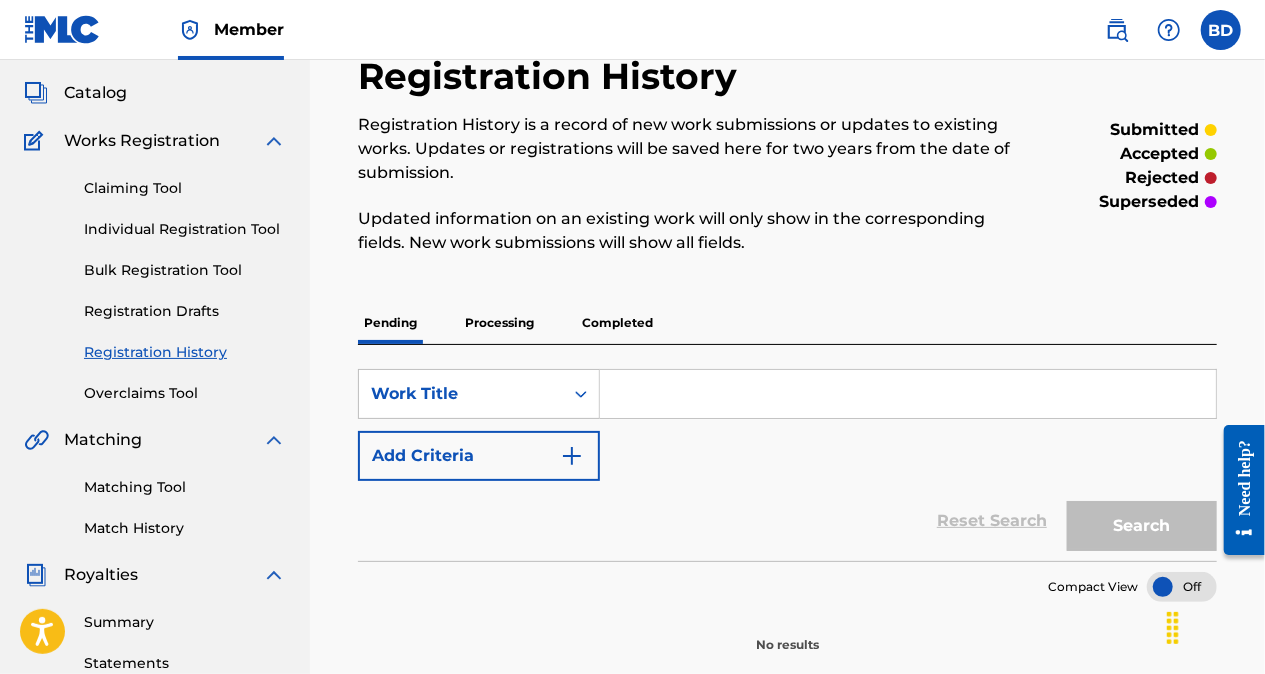 scroll, scrollTop: 0, scrollLeft: 0, axis: both 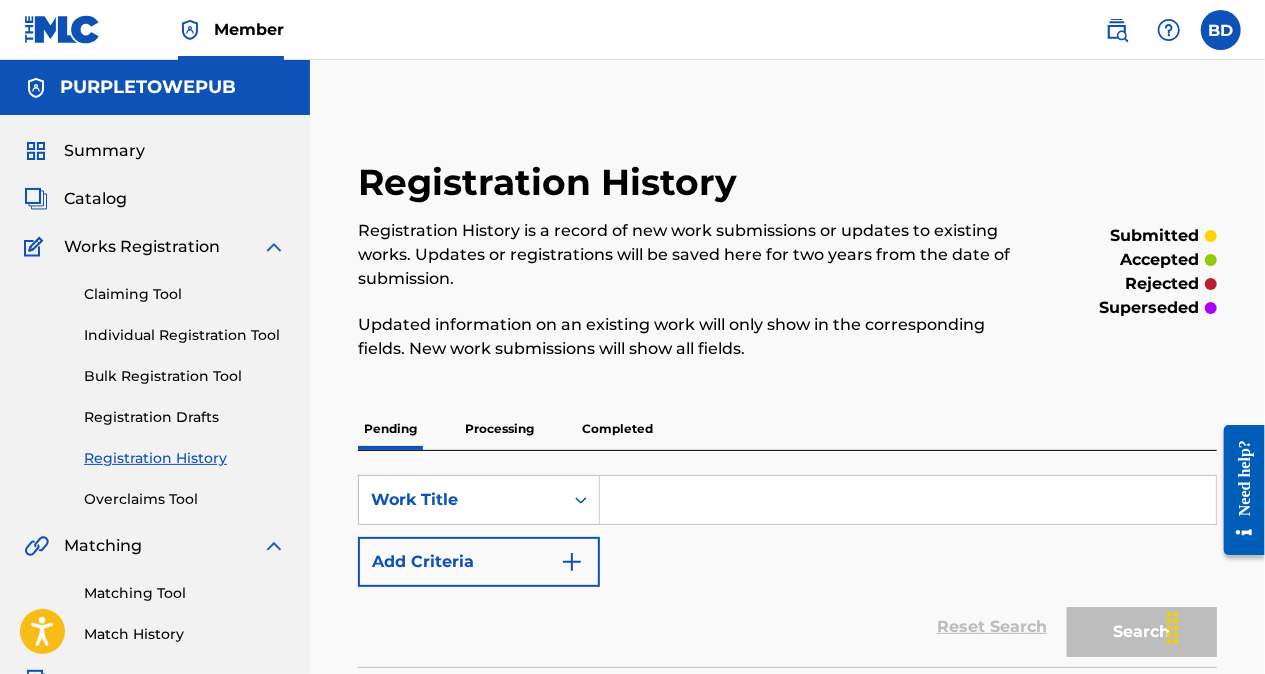 click on "Catalog" at bounding box center [95, 199] 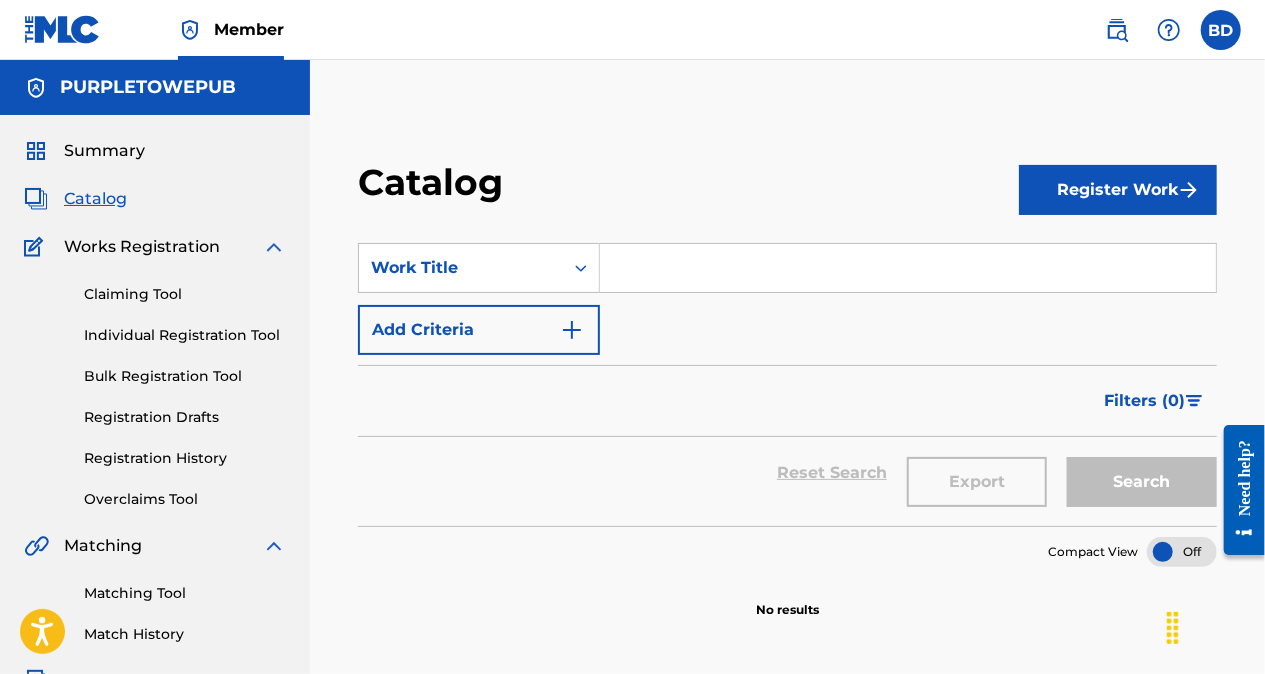 click on "Register Work" at bounding box center [1118, 190] 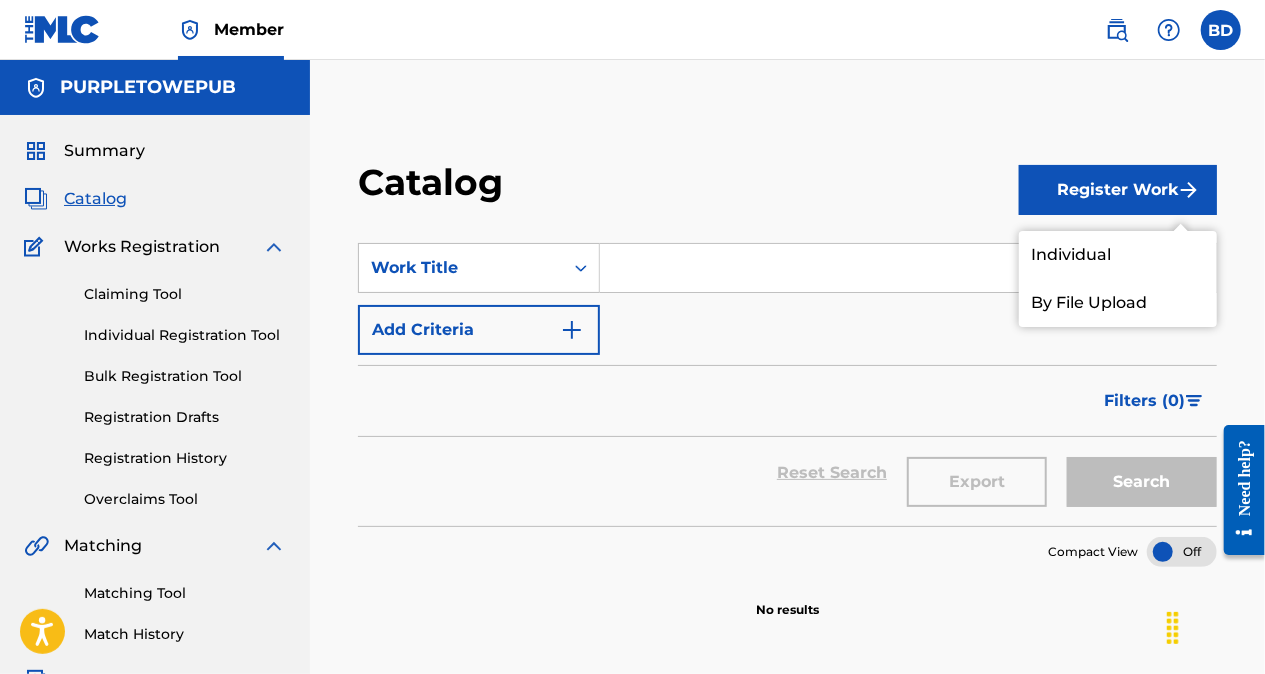 click on "Individual" at bounding box center [1118, 255] 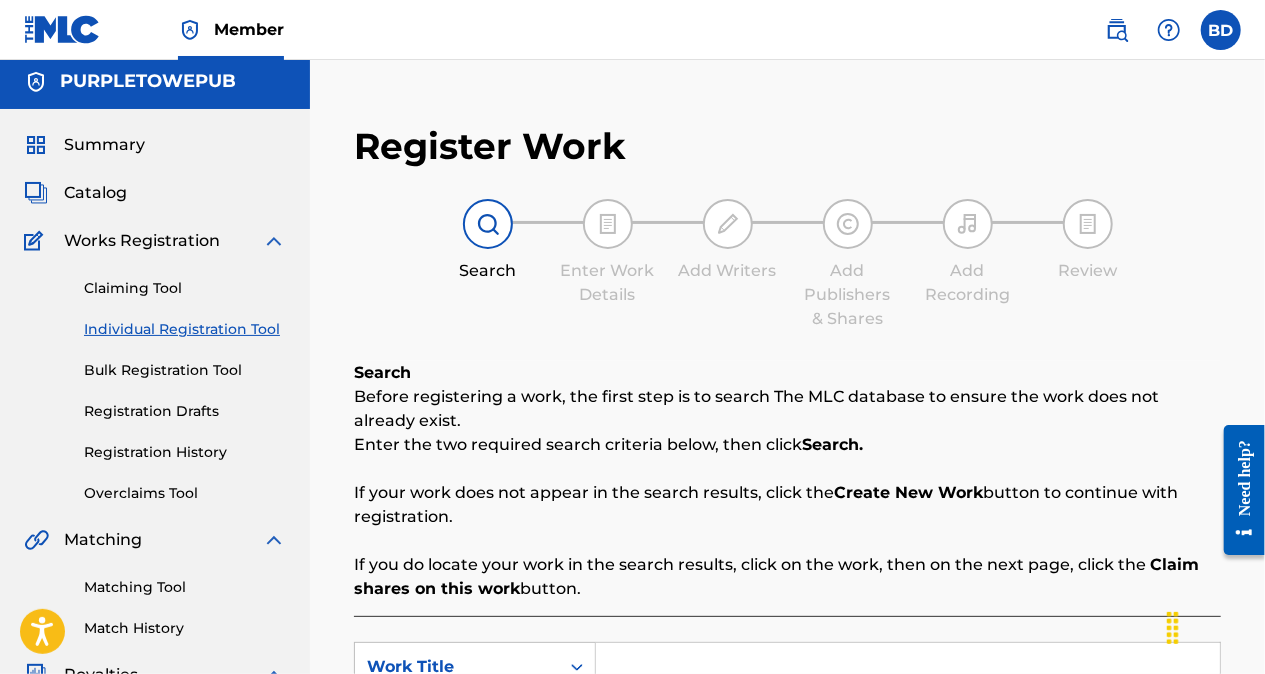 scroll, scrollTop: 0, scrollLeft: 0, axis: both 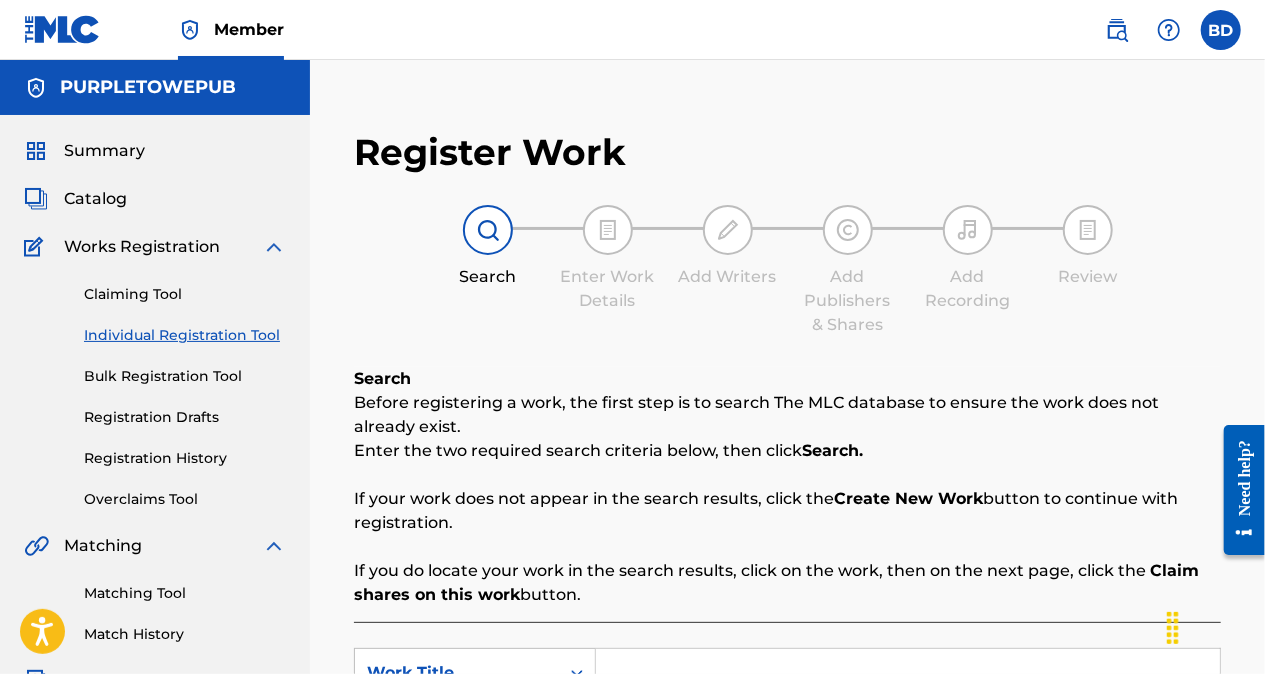click on "Summary" at bounding box center [104, 151] 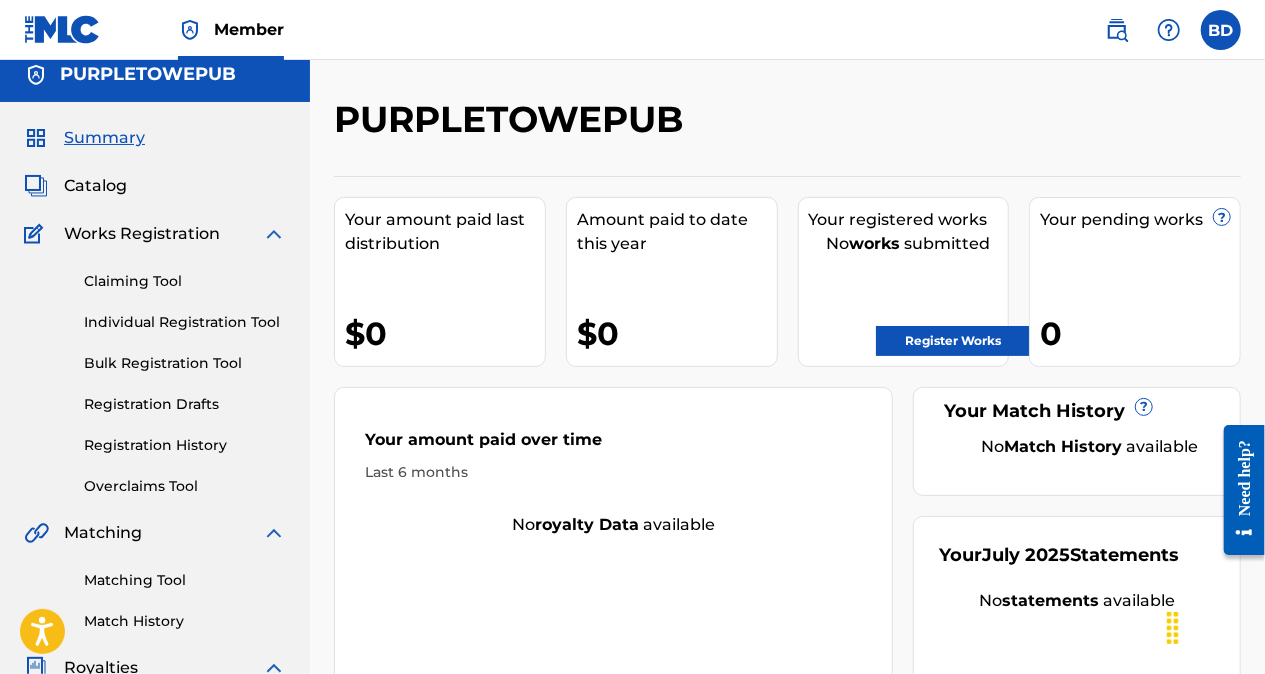 scroll, scrollTop: 0, scrollLeft: 0, axis: both 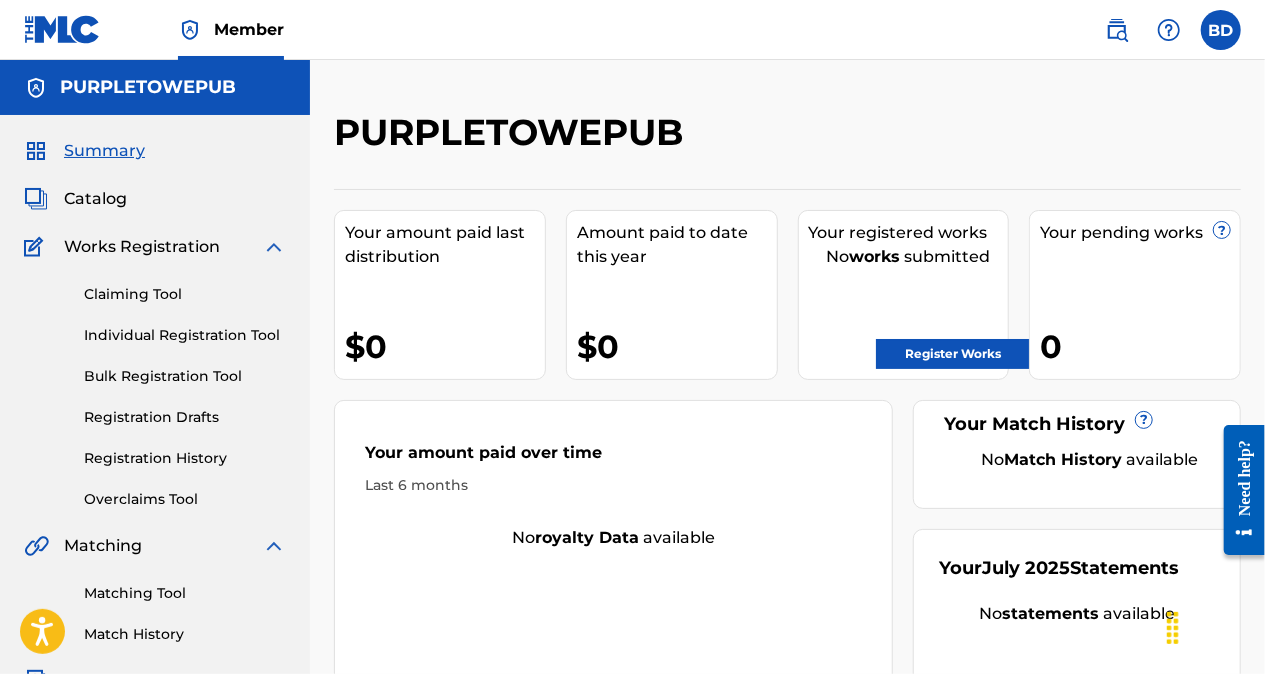 click on "Register Works" at bounding box center (953, 354) 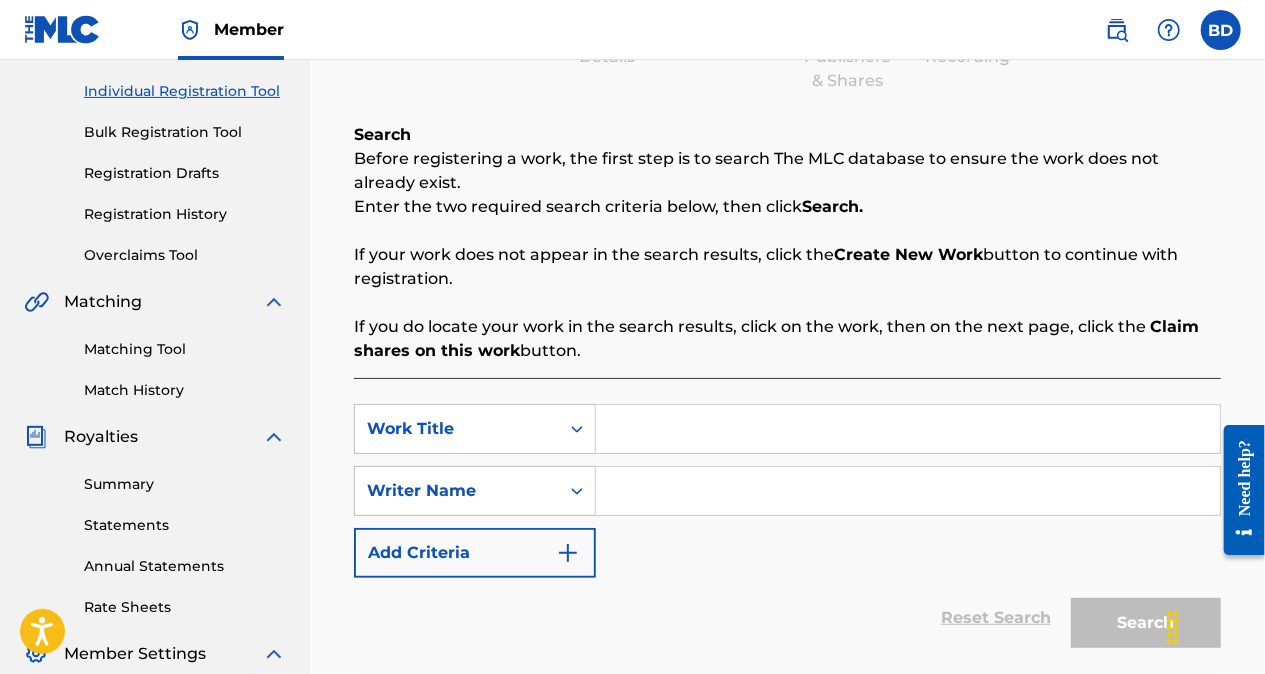 scroll, scrollTop: 262, scrollLeft: 0, axis: vertical 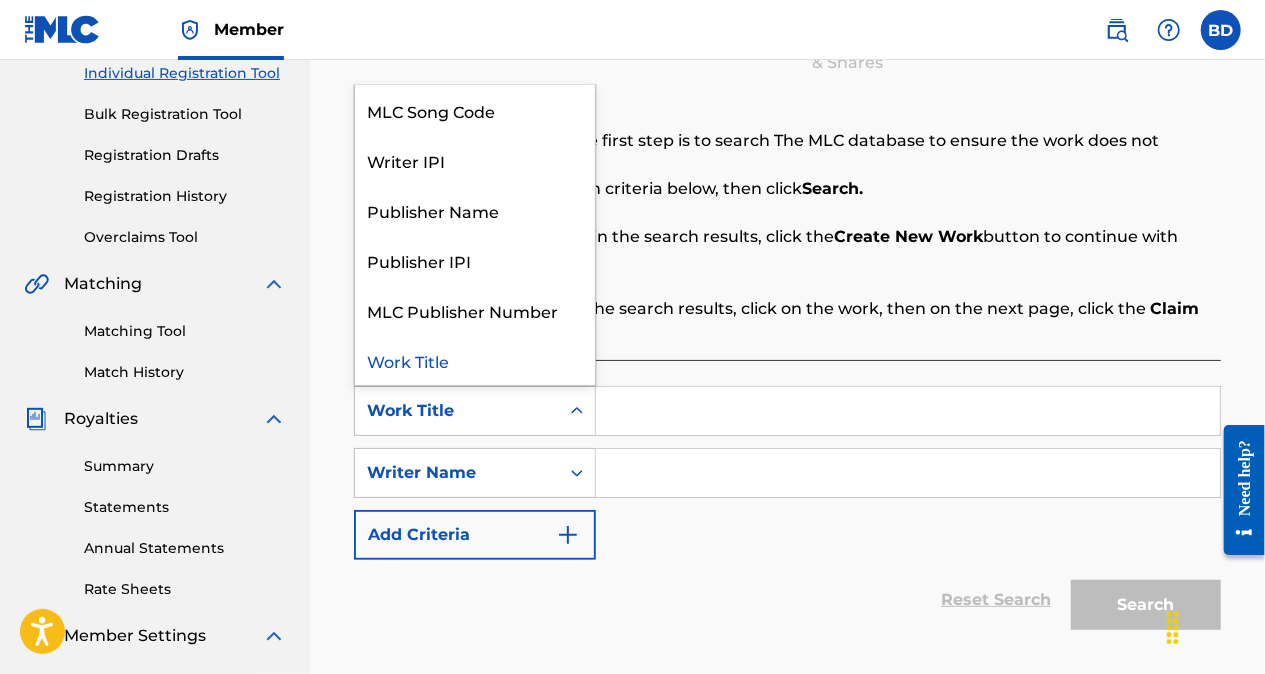 click at bounding box center [908, 411] 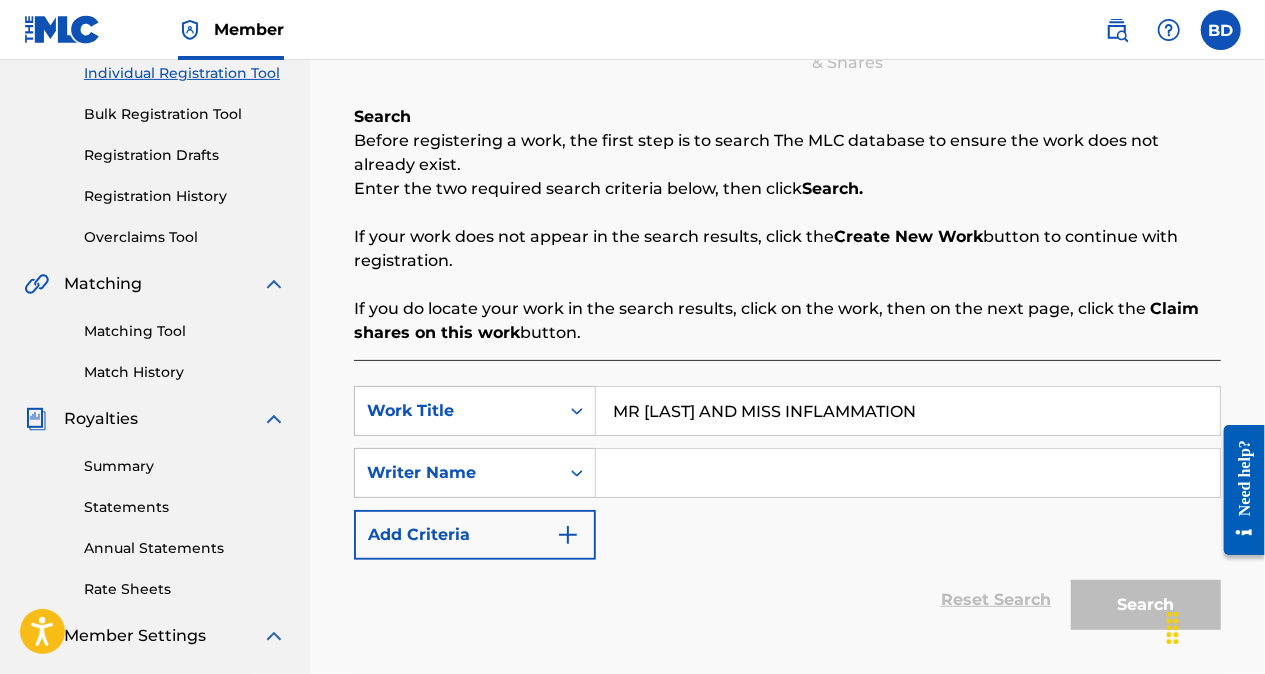 type on "MR [LAST] AND MISS INFLAMMATION" 